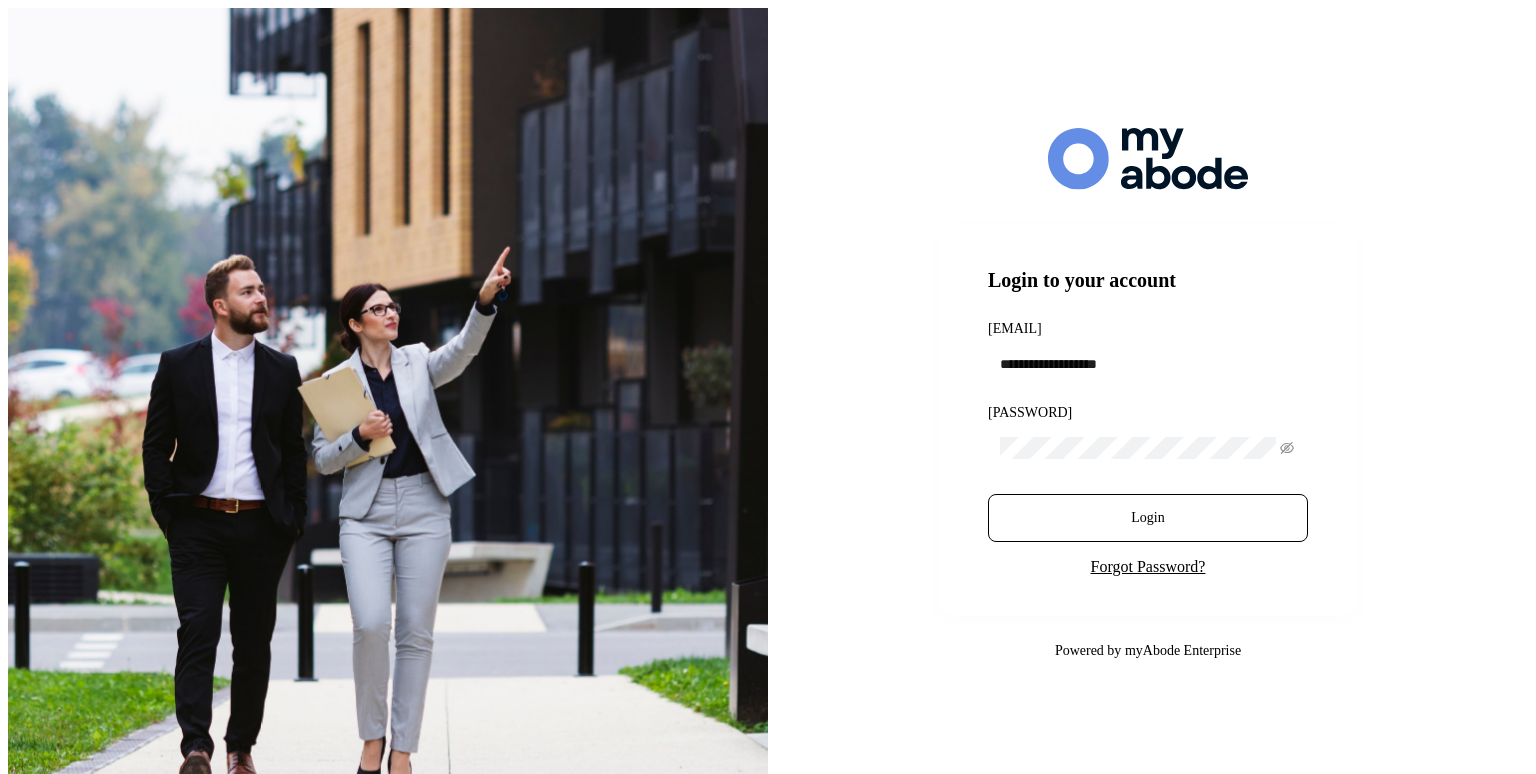 scroll, scrollTop: 0, scrollLeft: 0, axis: both 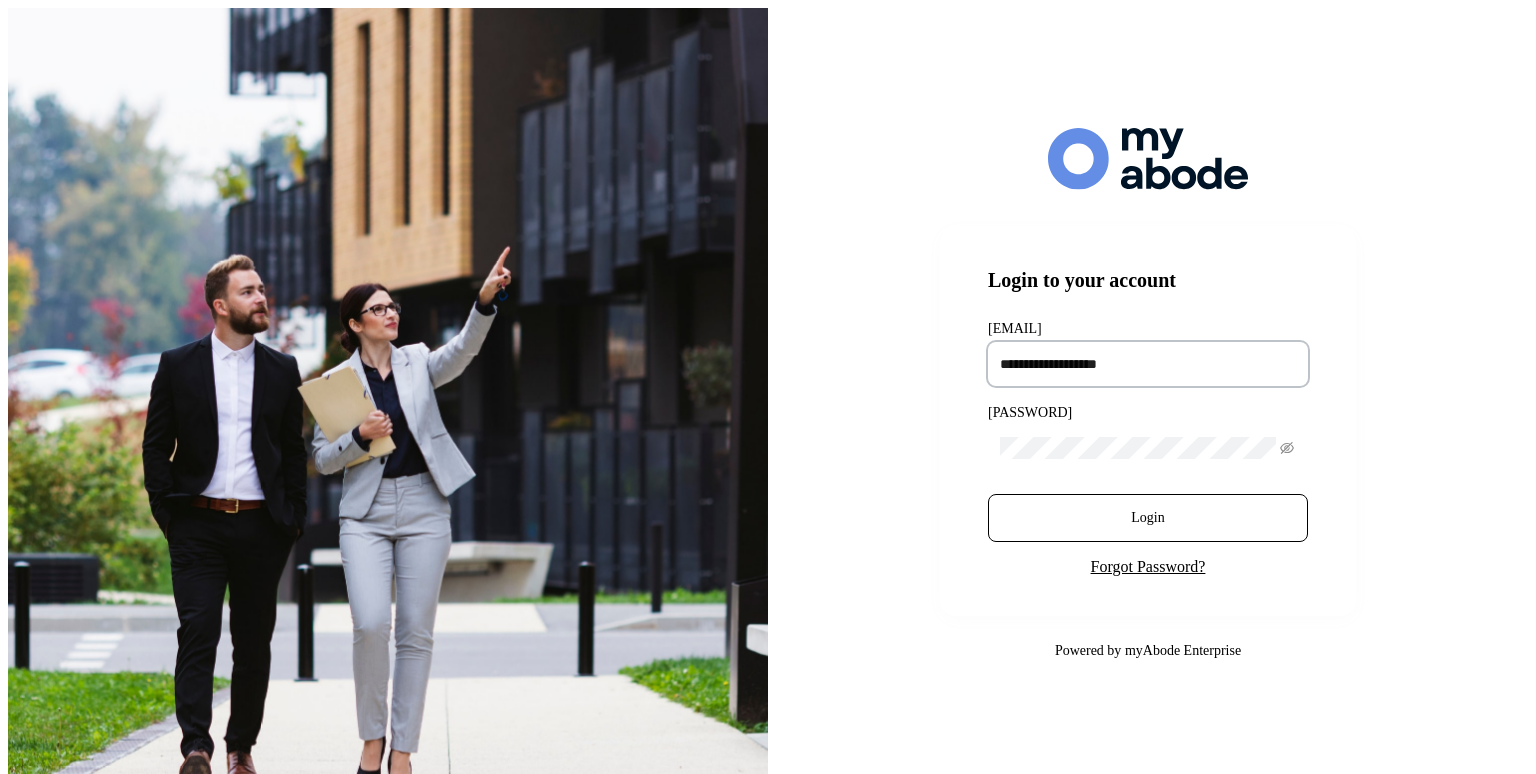 click at bounding box center [1148, 364] 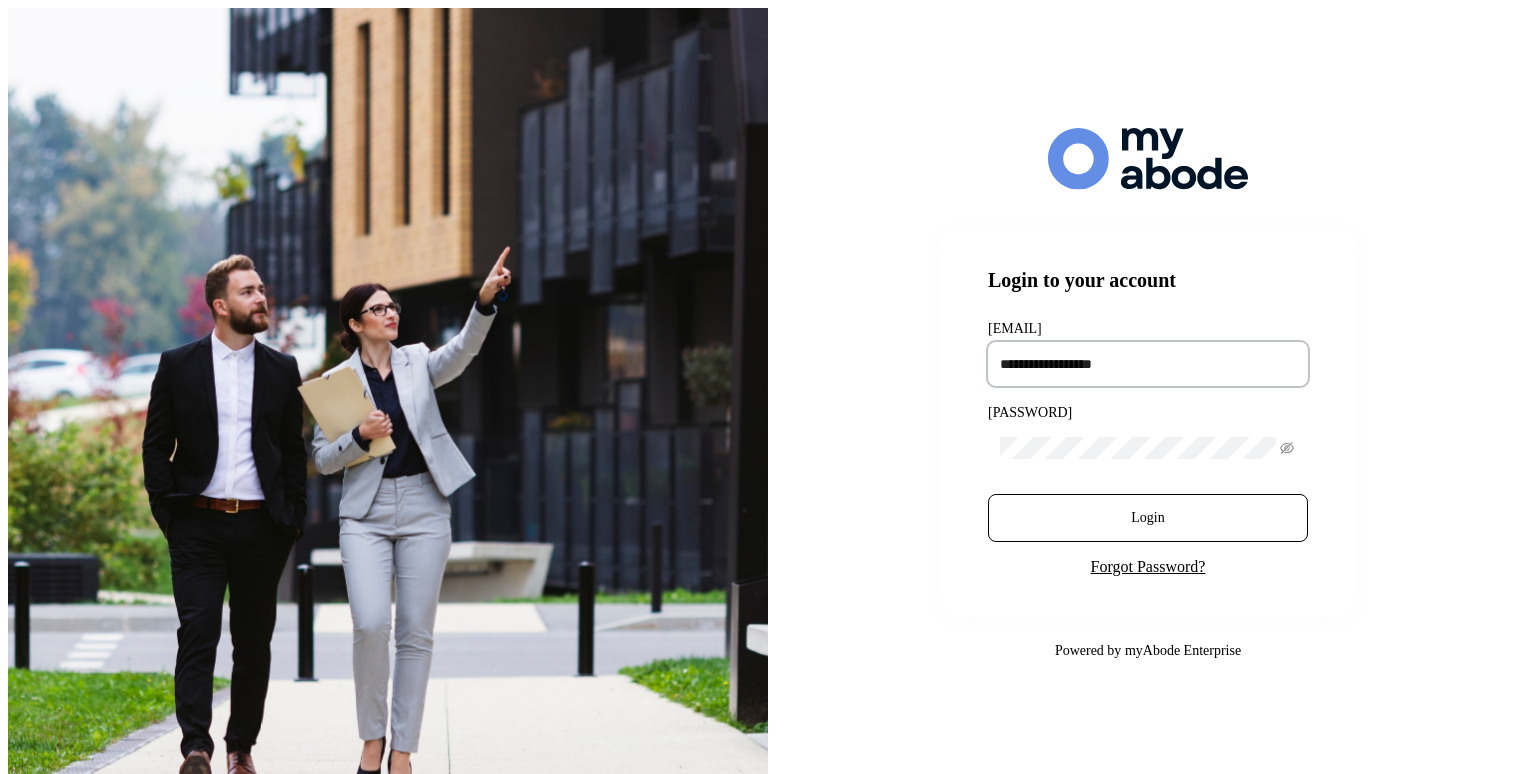 type on "**********" 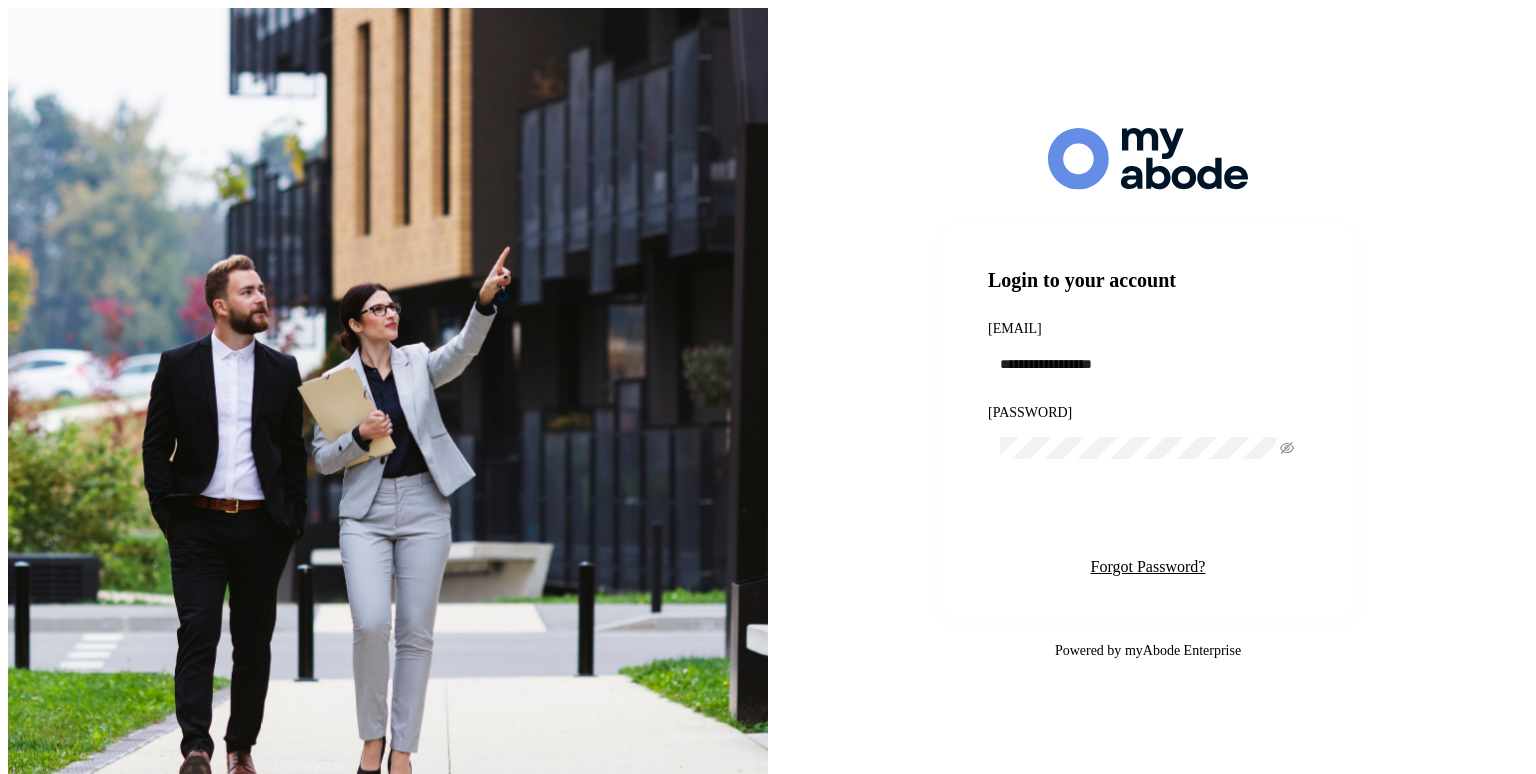click on "Login" at bounding box center (1148, 518) 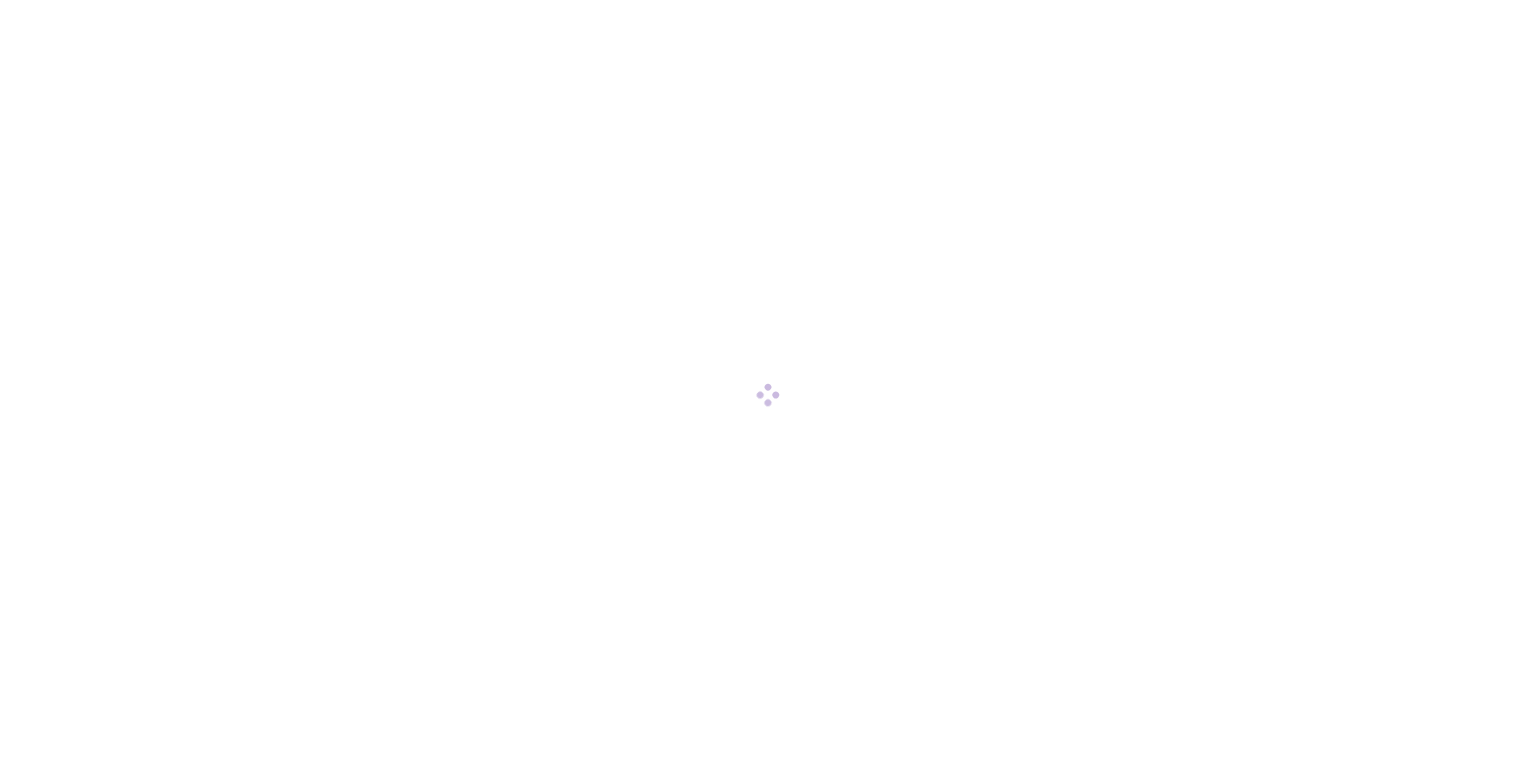 scroll, scrollTop: 0, scrollLeft: 0, axis: both 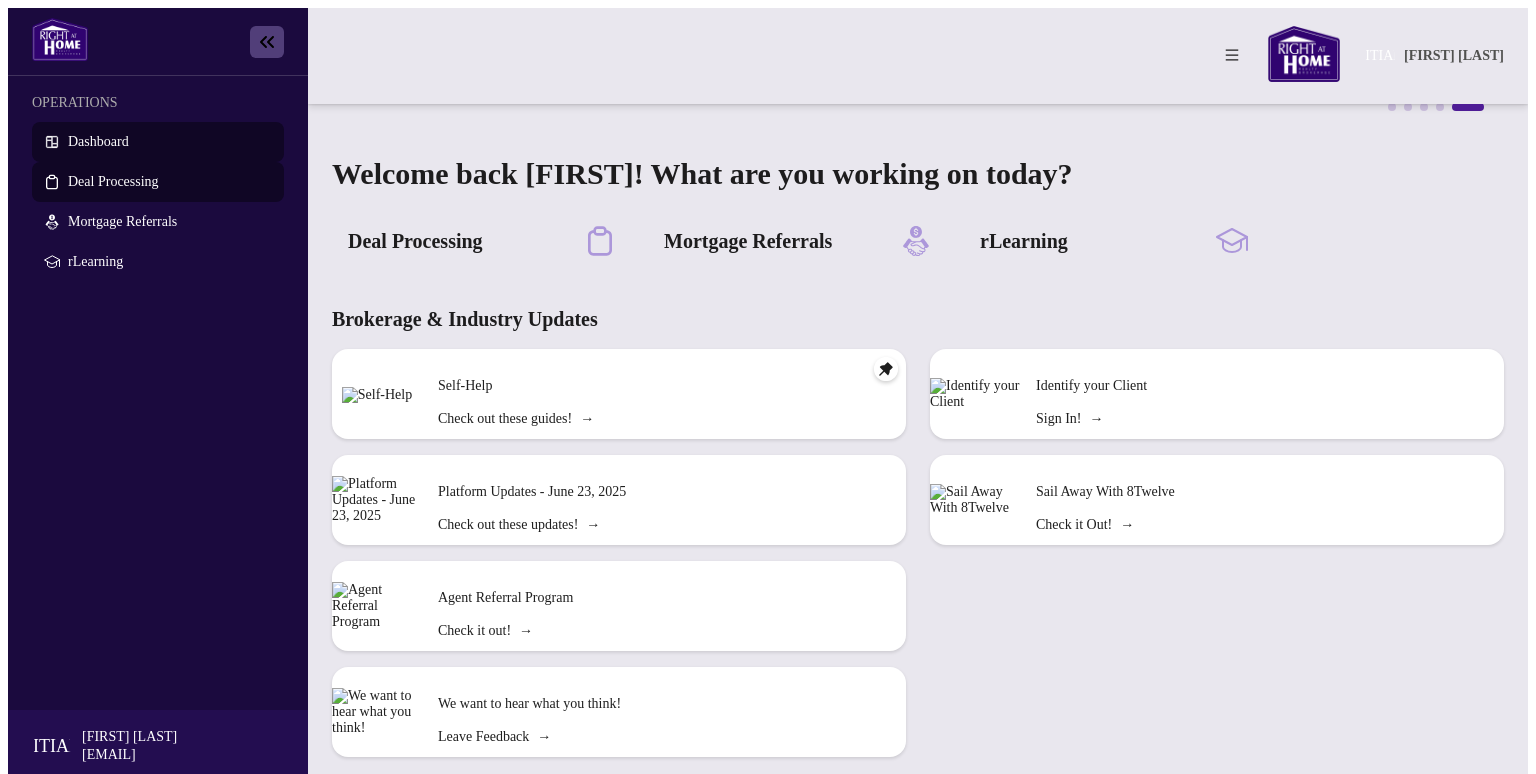 click on "Deal Processing" at bounding box center (113, 181) 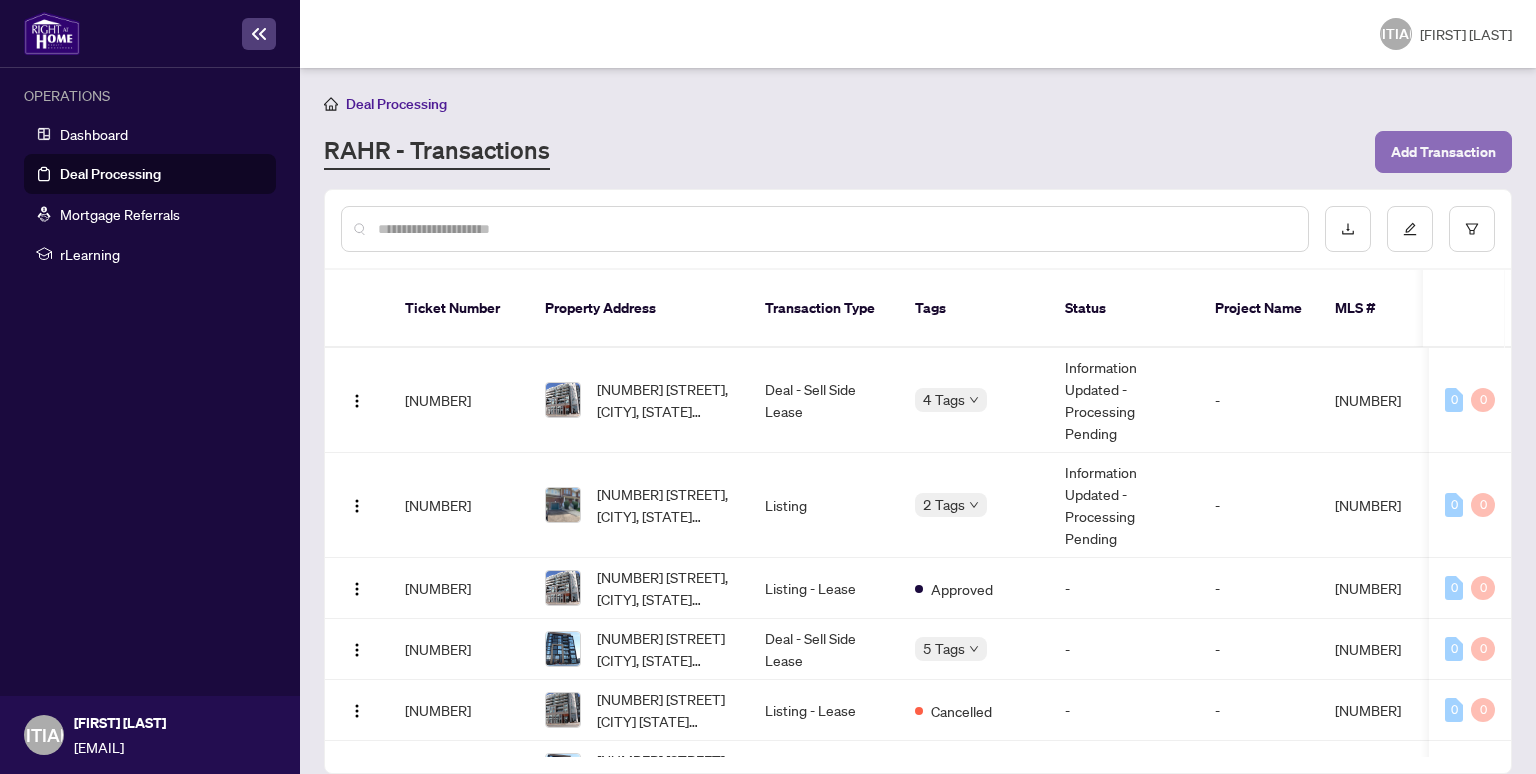 click on "Add Transaction" at bounding box center [1443, 152] 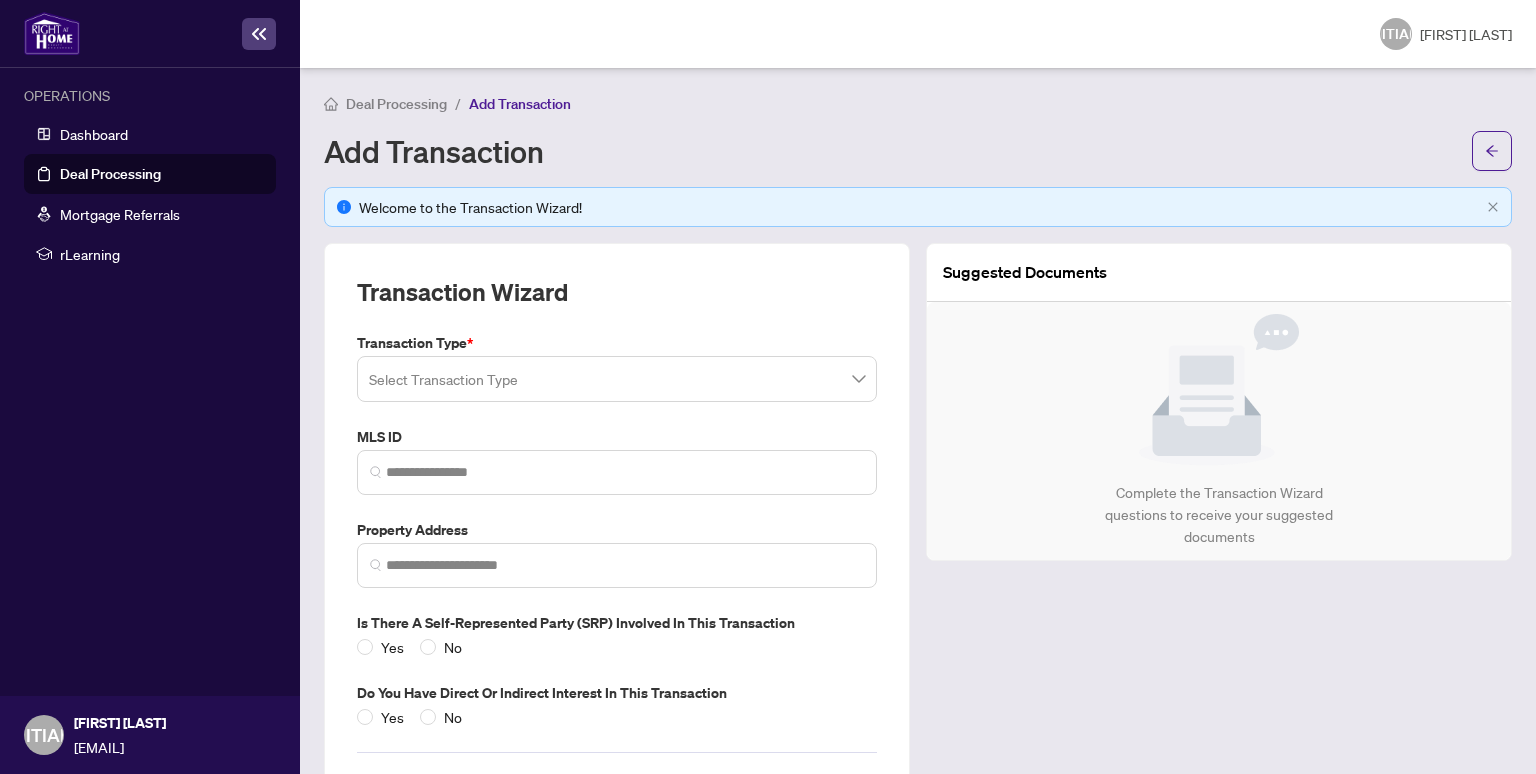 click at bounding box center (617, 379) 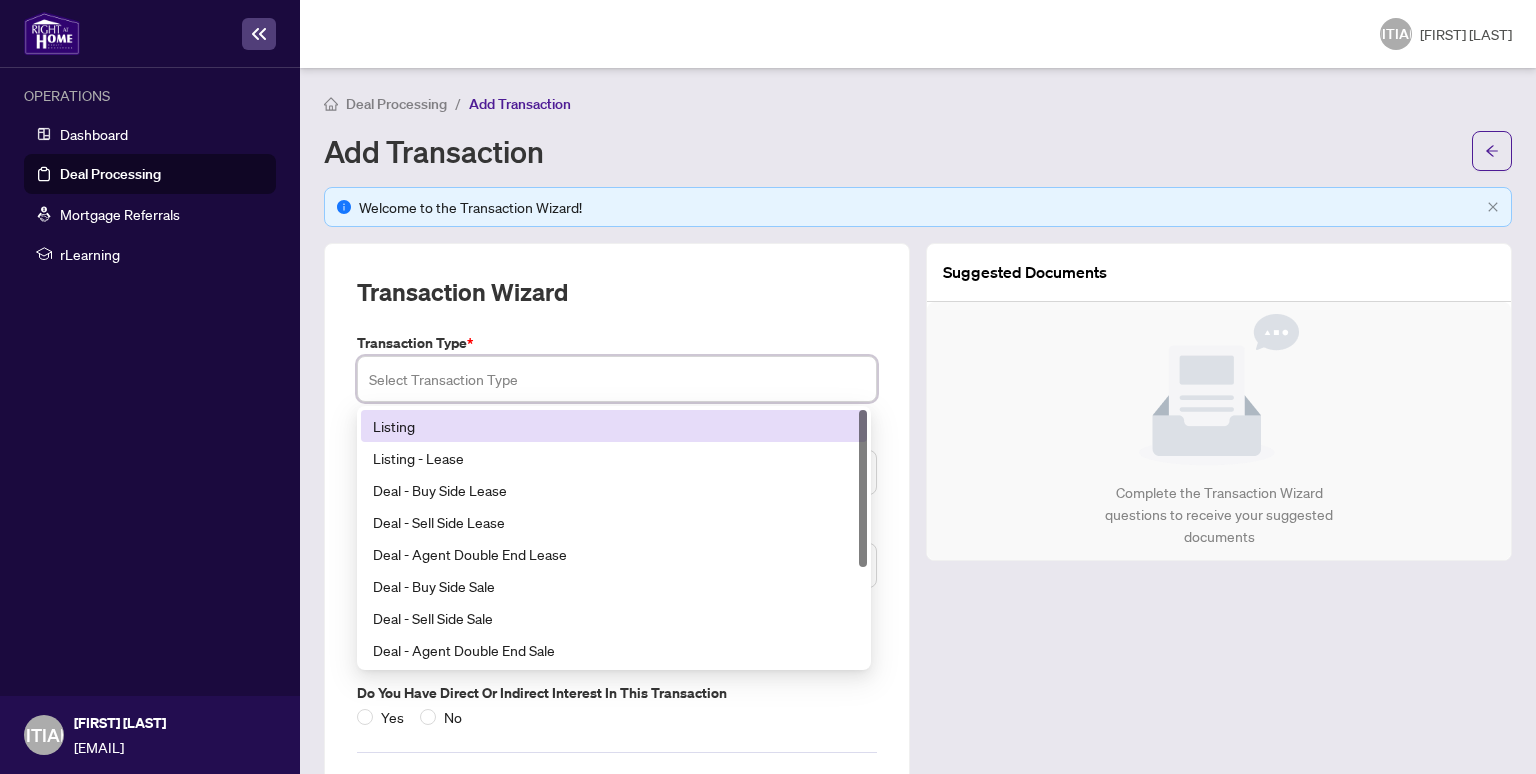 click on "Listing" at bounding box center [614, 426] 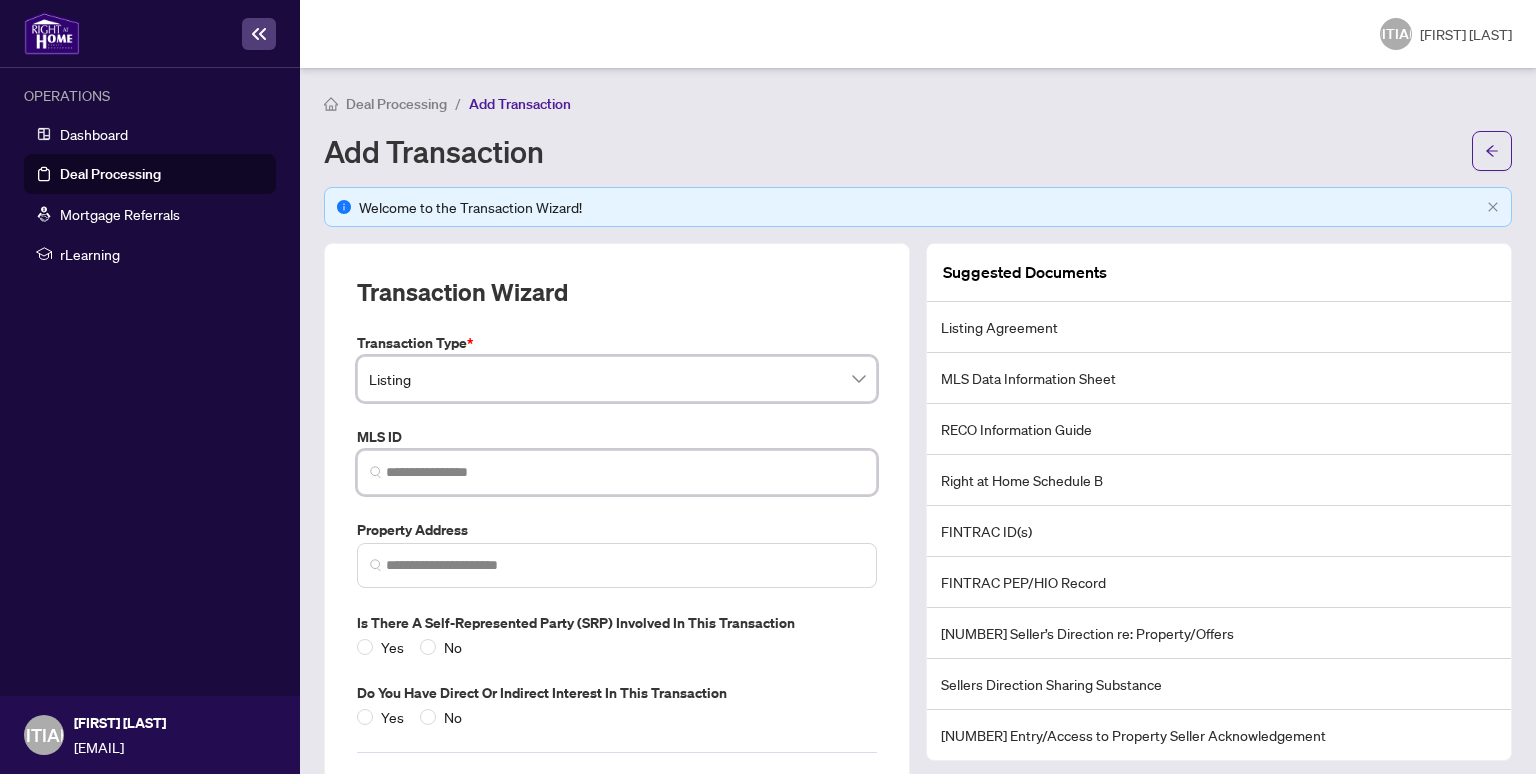 click at bounding box center [625, 472] 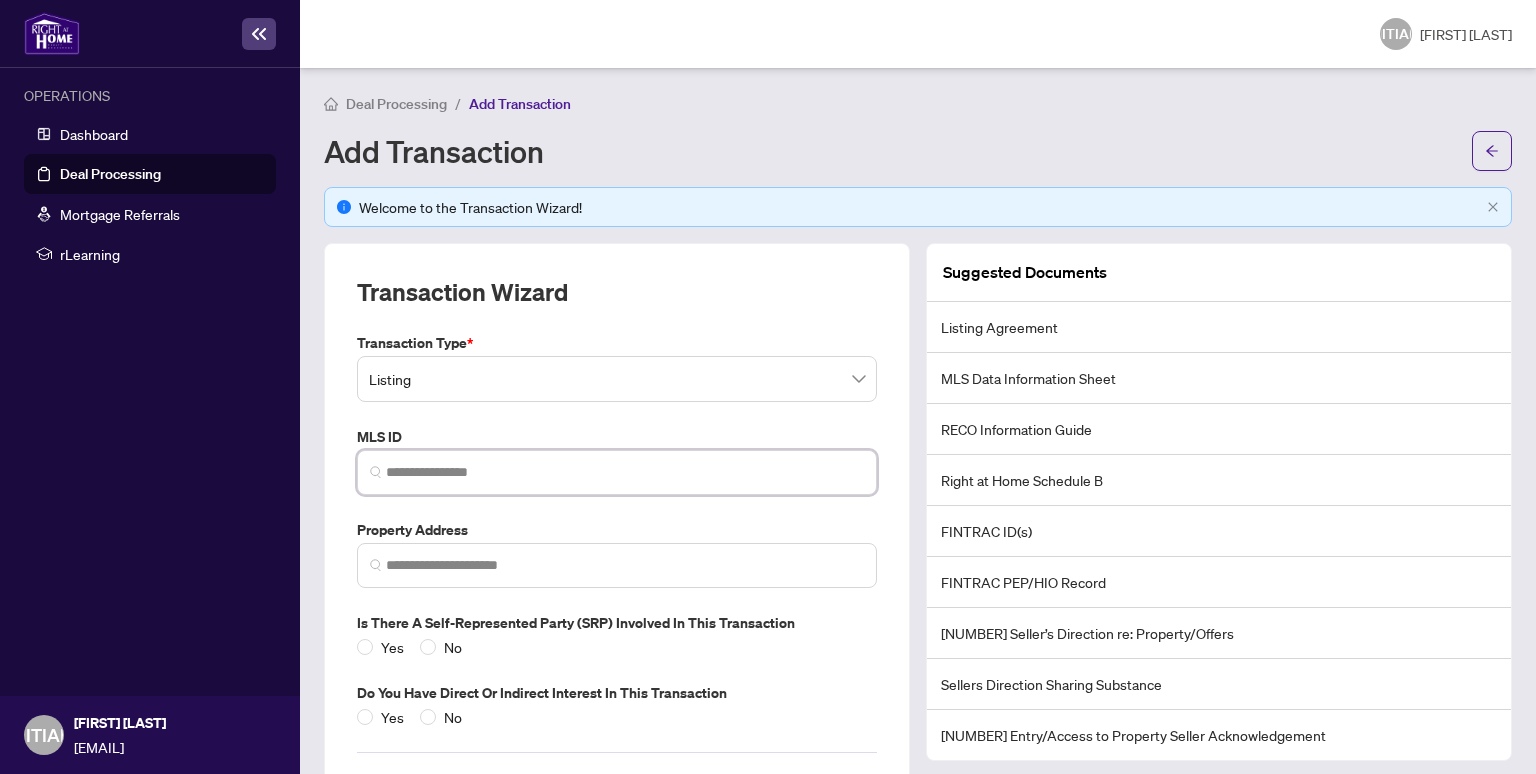 paste on "*********" 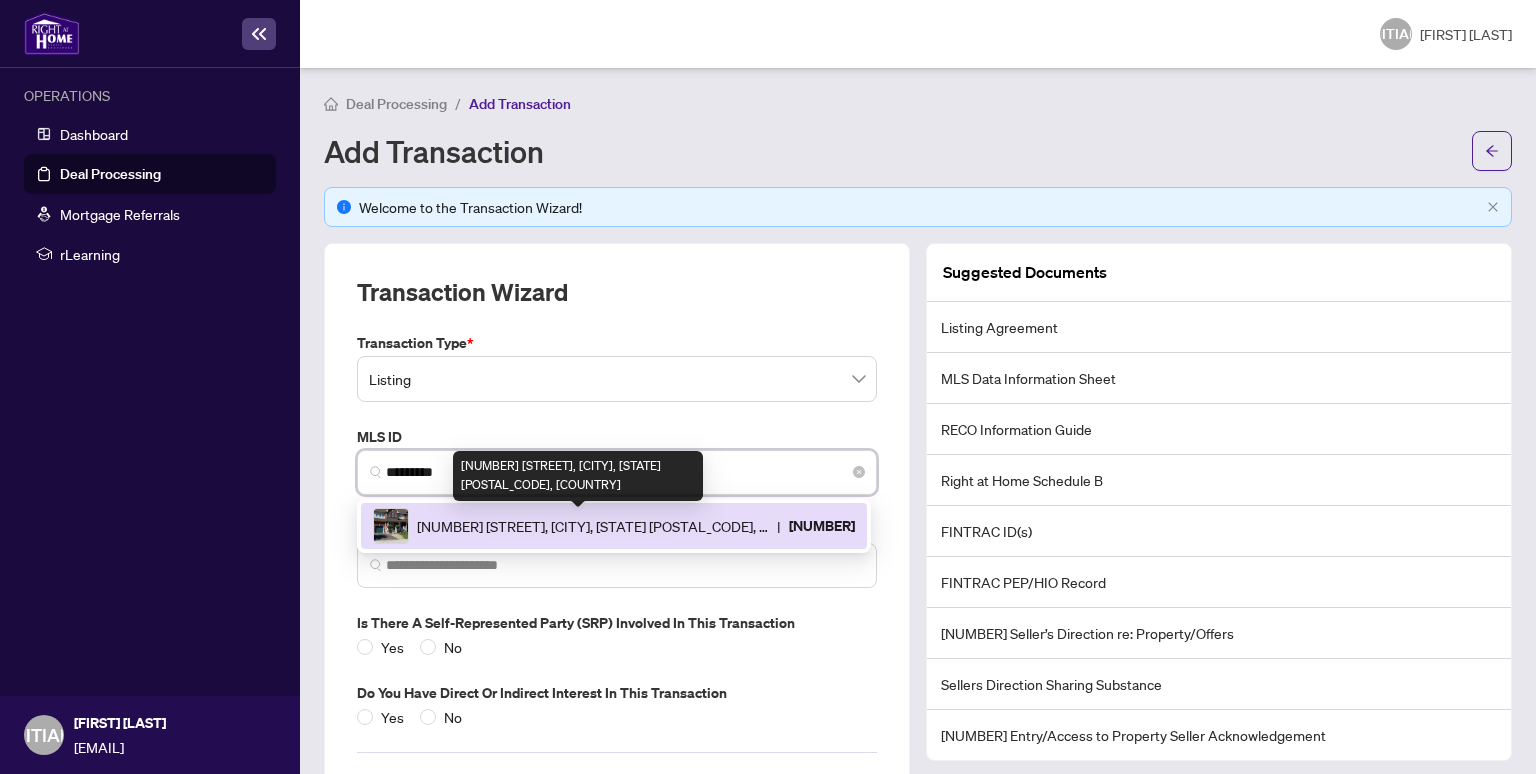 click on "[NUMBER] [STREET], [CITY], [STATE] [POSTAL_CODE], [COUNTRY]" at bounding box center (593, 526) 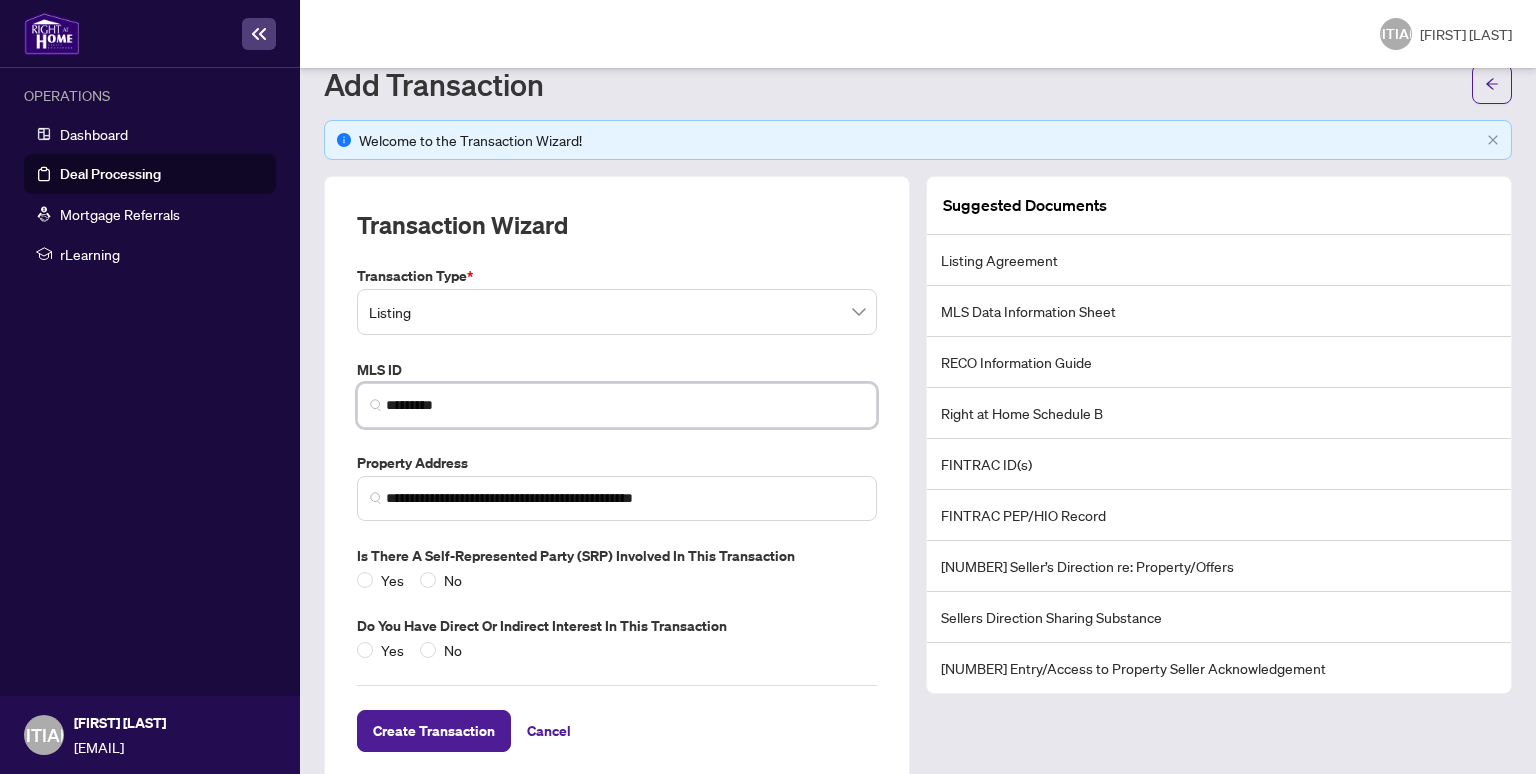 scroll, scrollTop: 98, scrollLeft: 0, axis: vertical 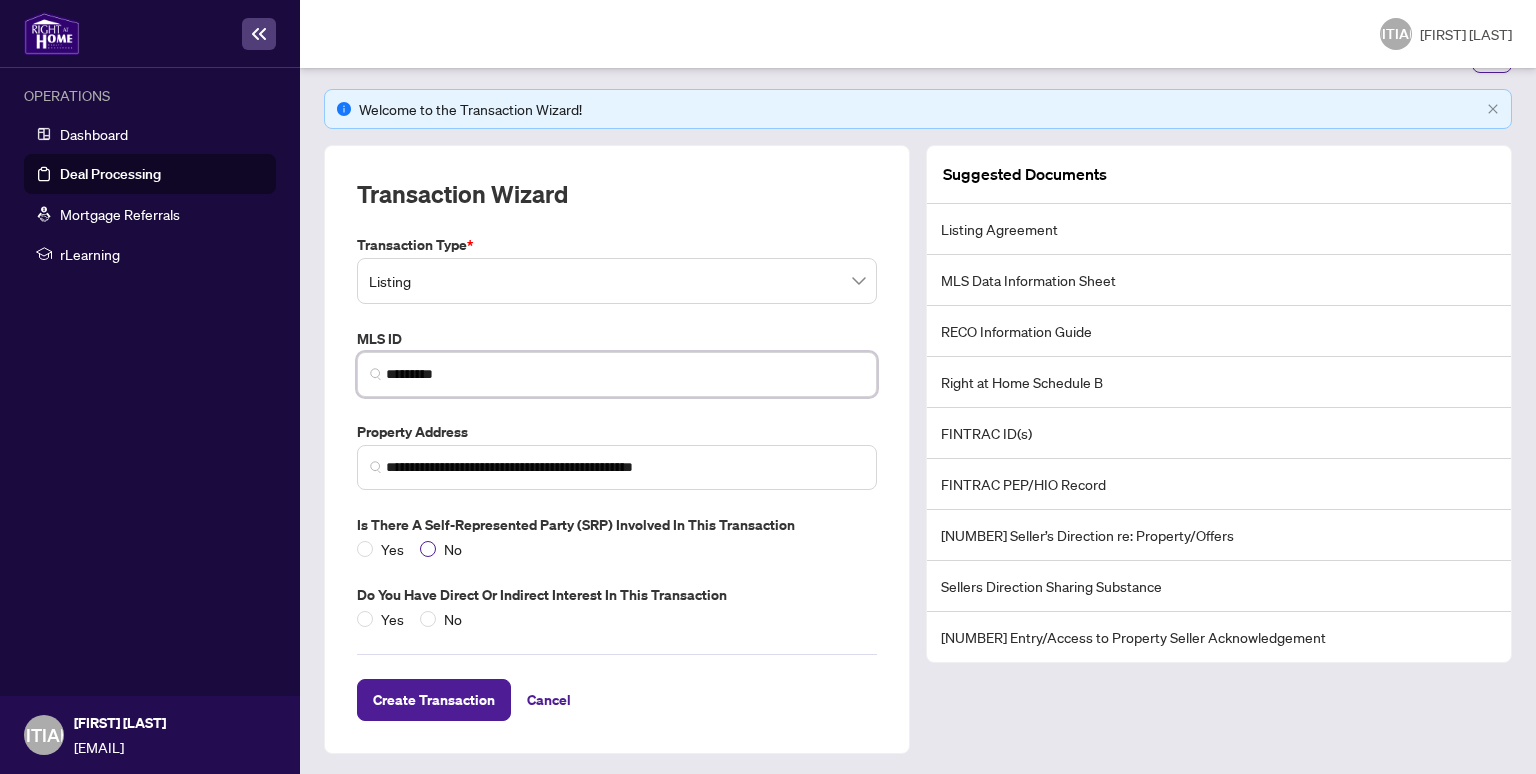 type on "*********" 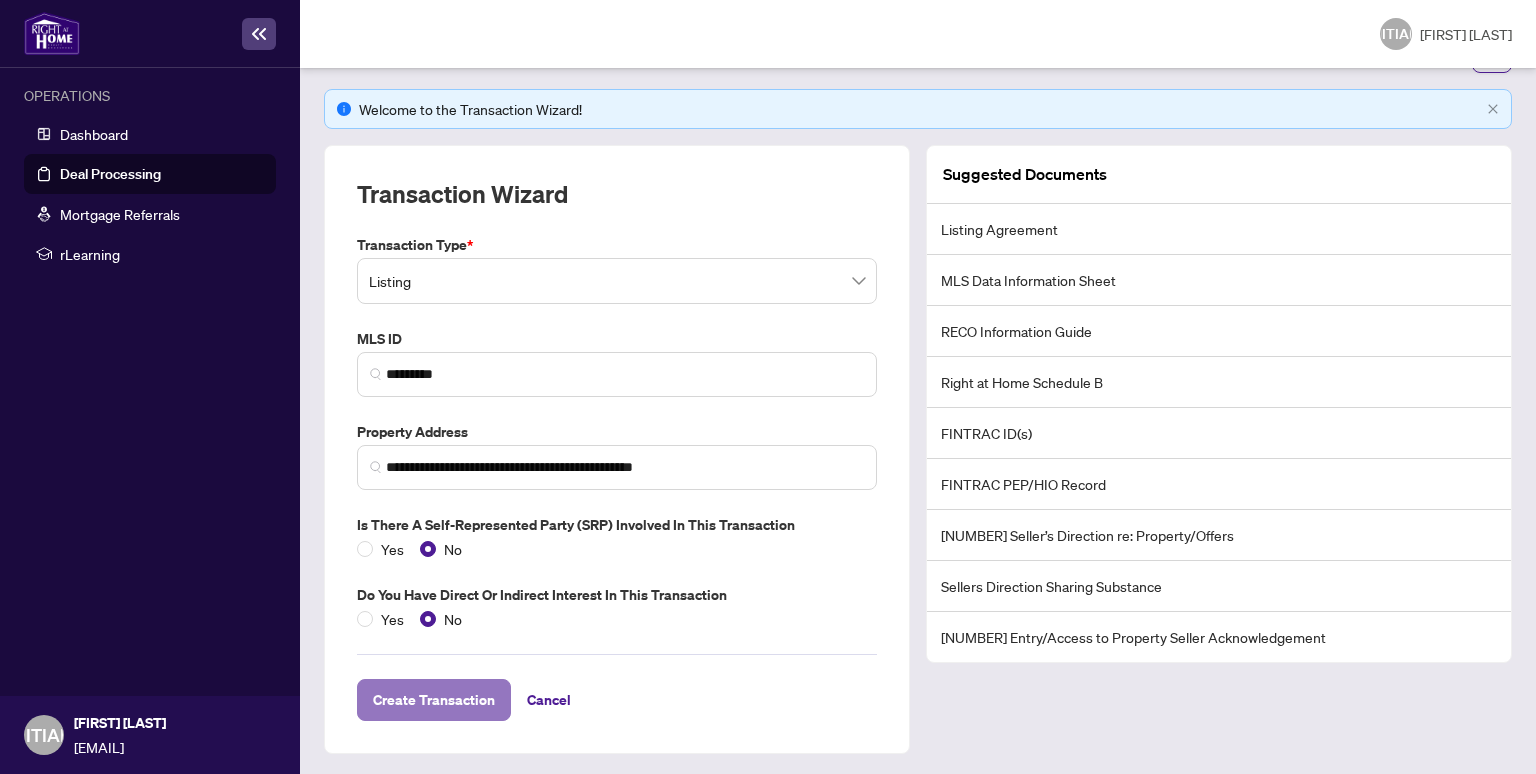 click on "Create Transaction" at bounding box center [434, 700] 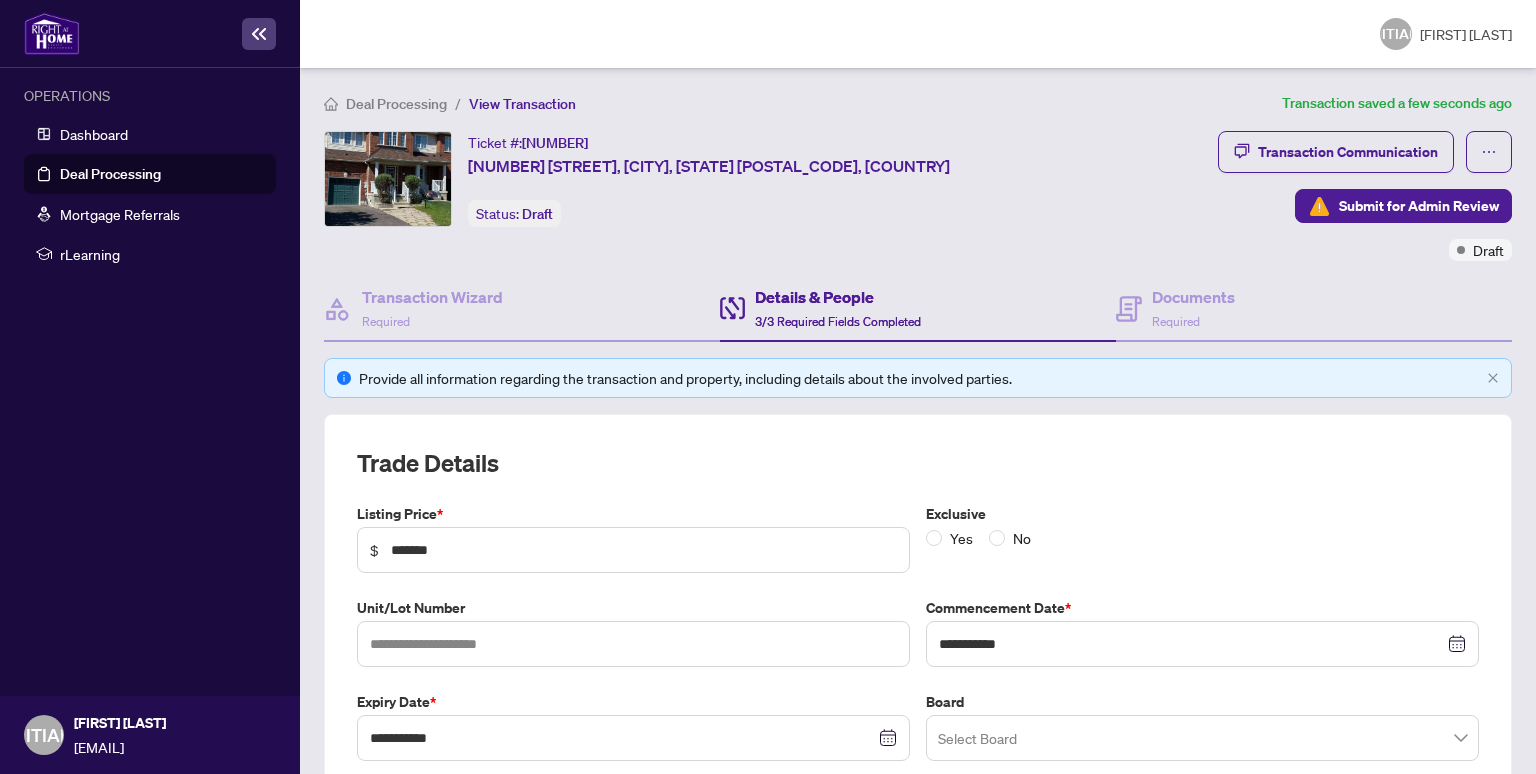 scroll, scrollTop: 132, scrollLeft: 0, axis: vertical 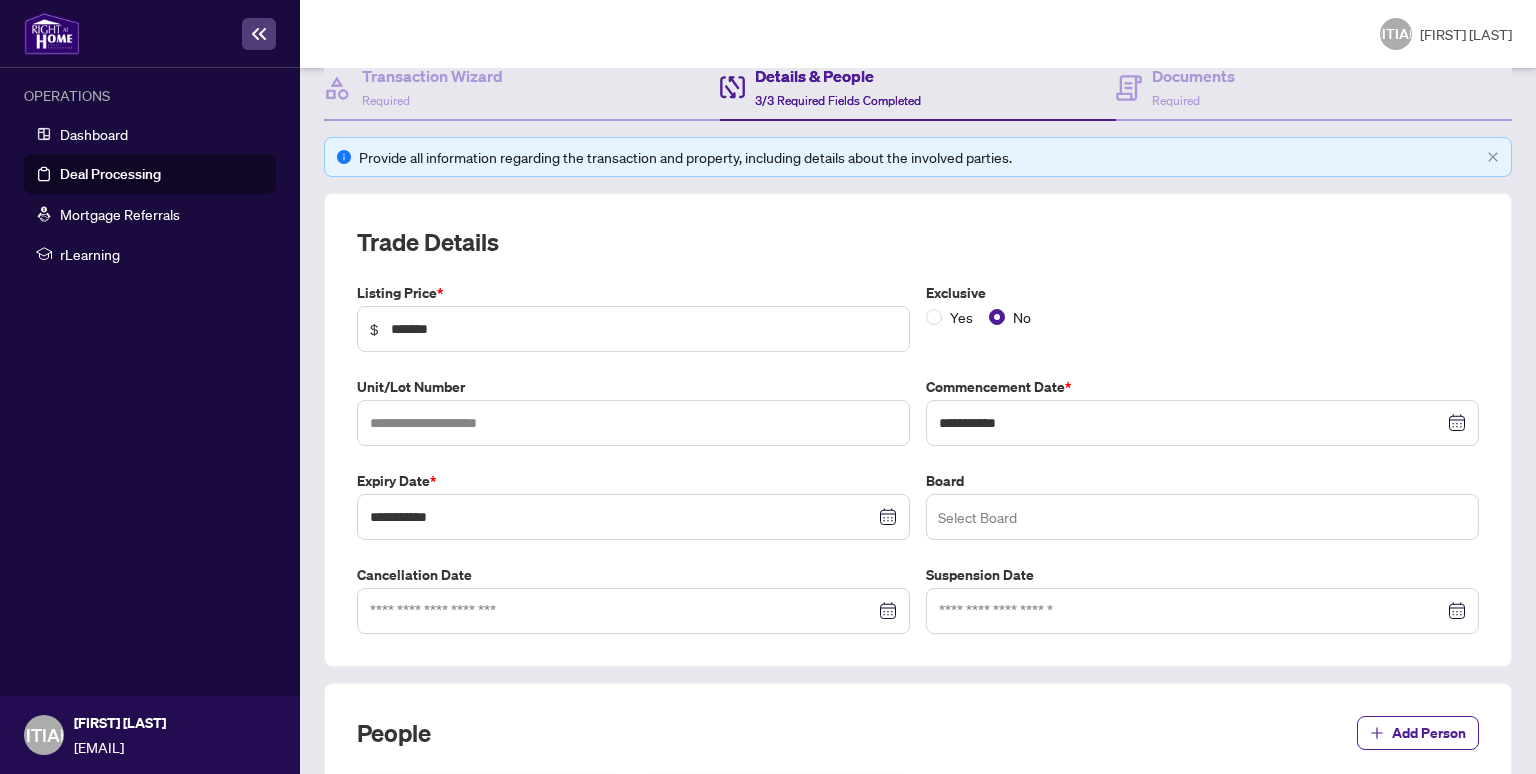 click at bounding box center (1202, 517) 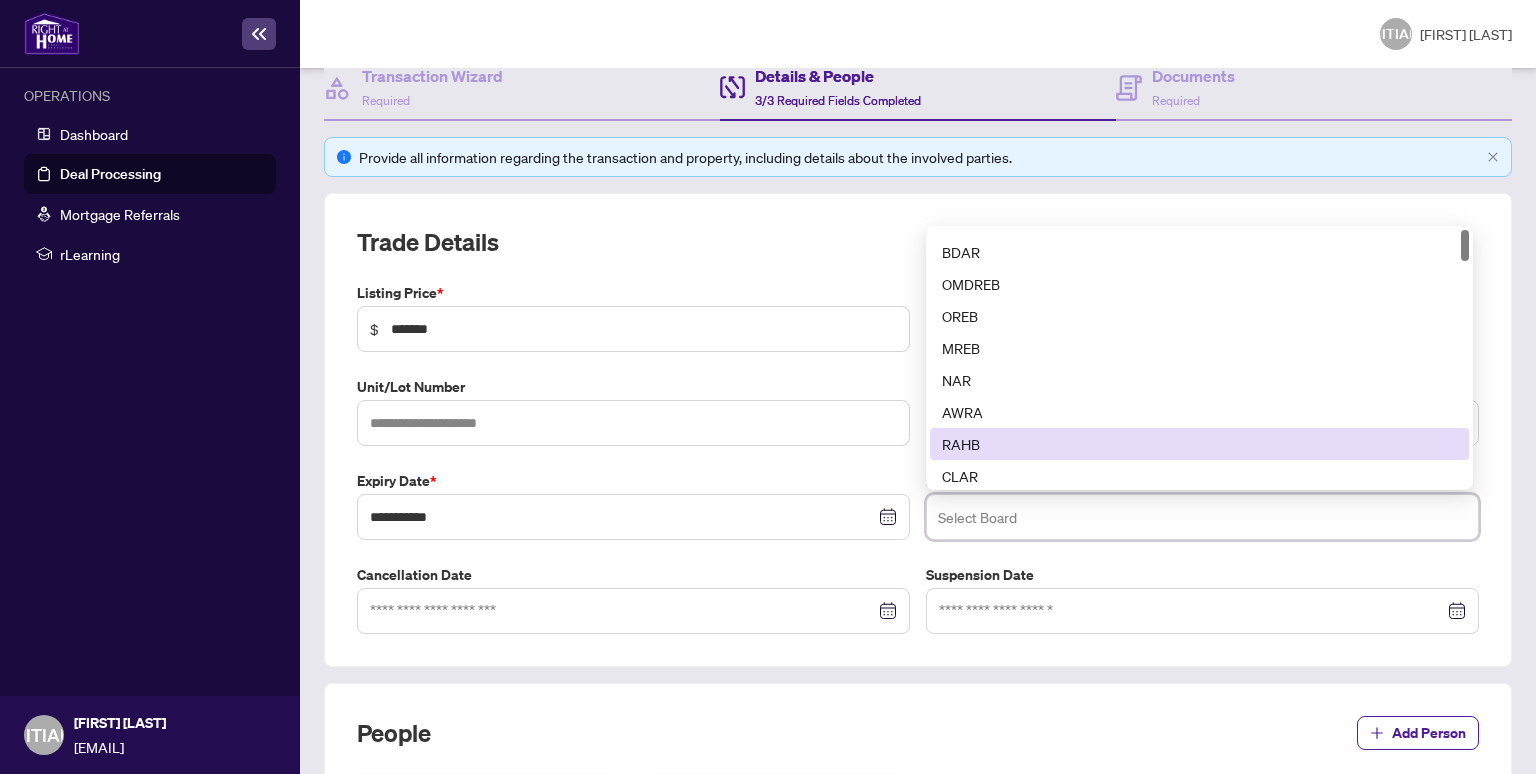 scroll, scrollTop: 0, scrollLeft: 0, axis: both 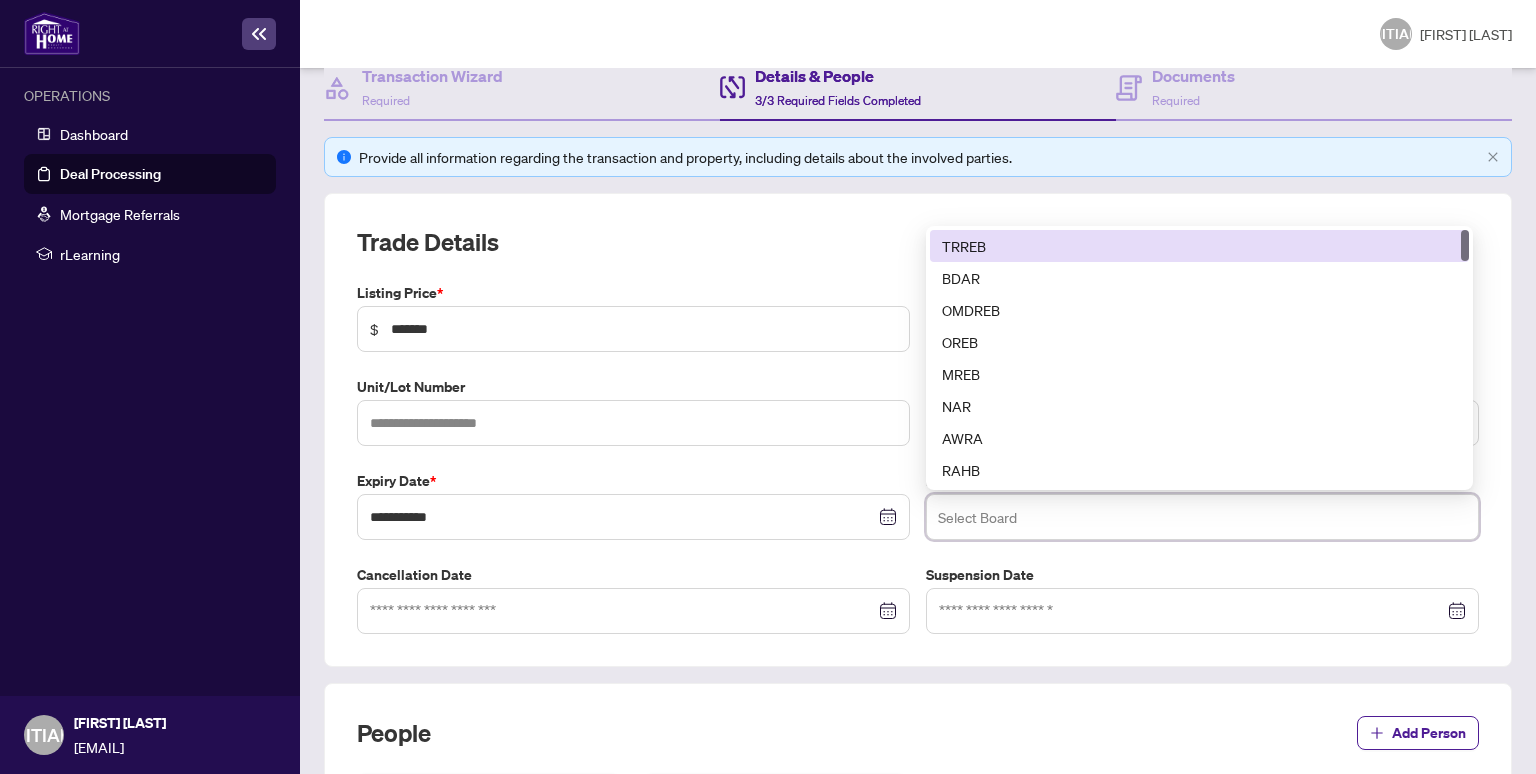 click on "TRREB" at bounding box center [1199, 246] 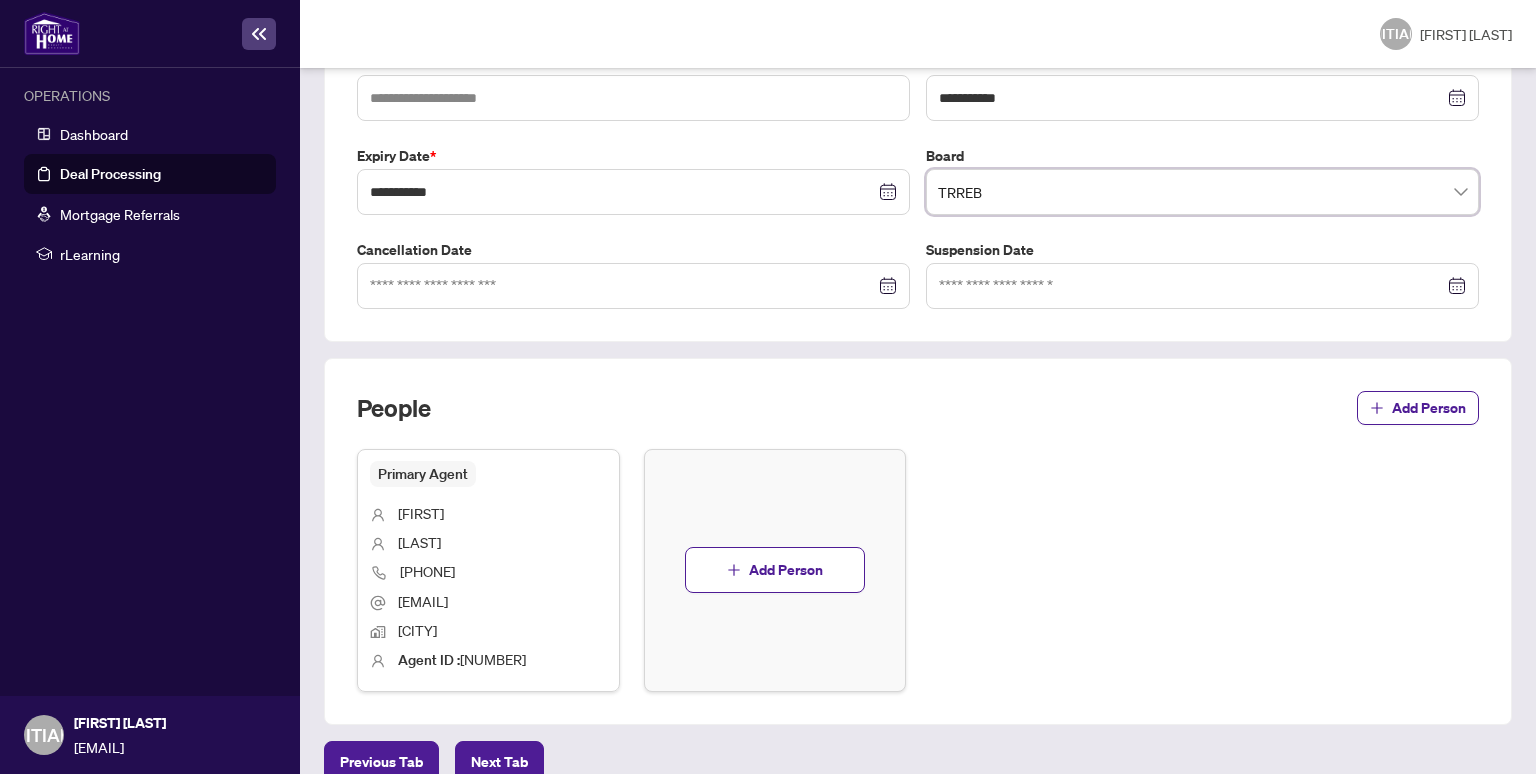 scroll, scrollTop: 571, scrollLeft: 0, axis: vertical 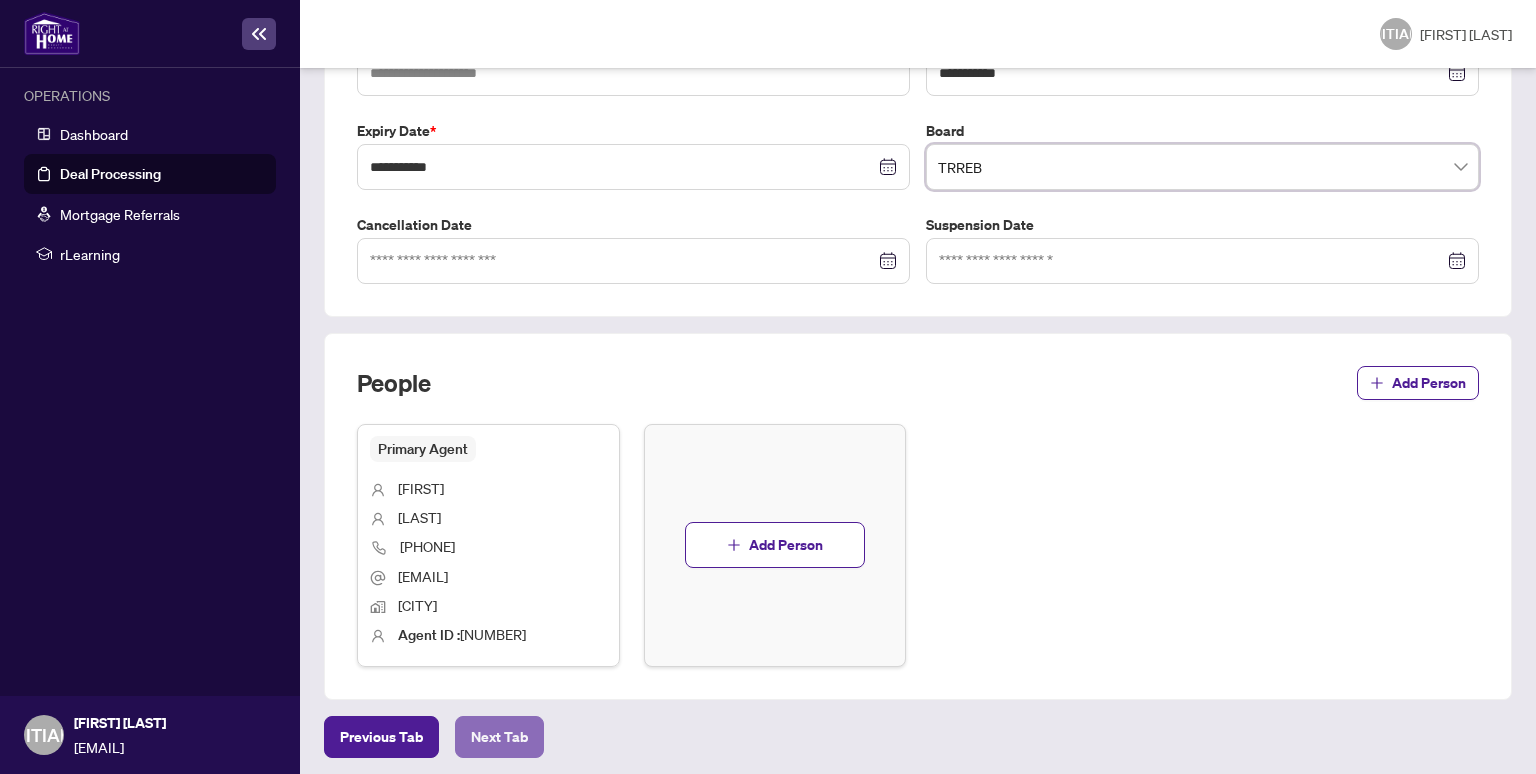 click on "Next Tab" at bounding box center (381, 737) 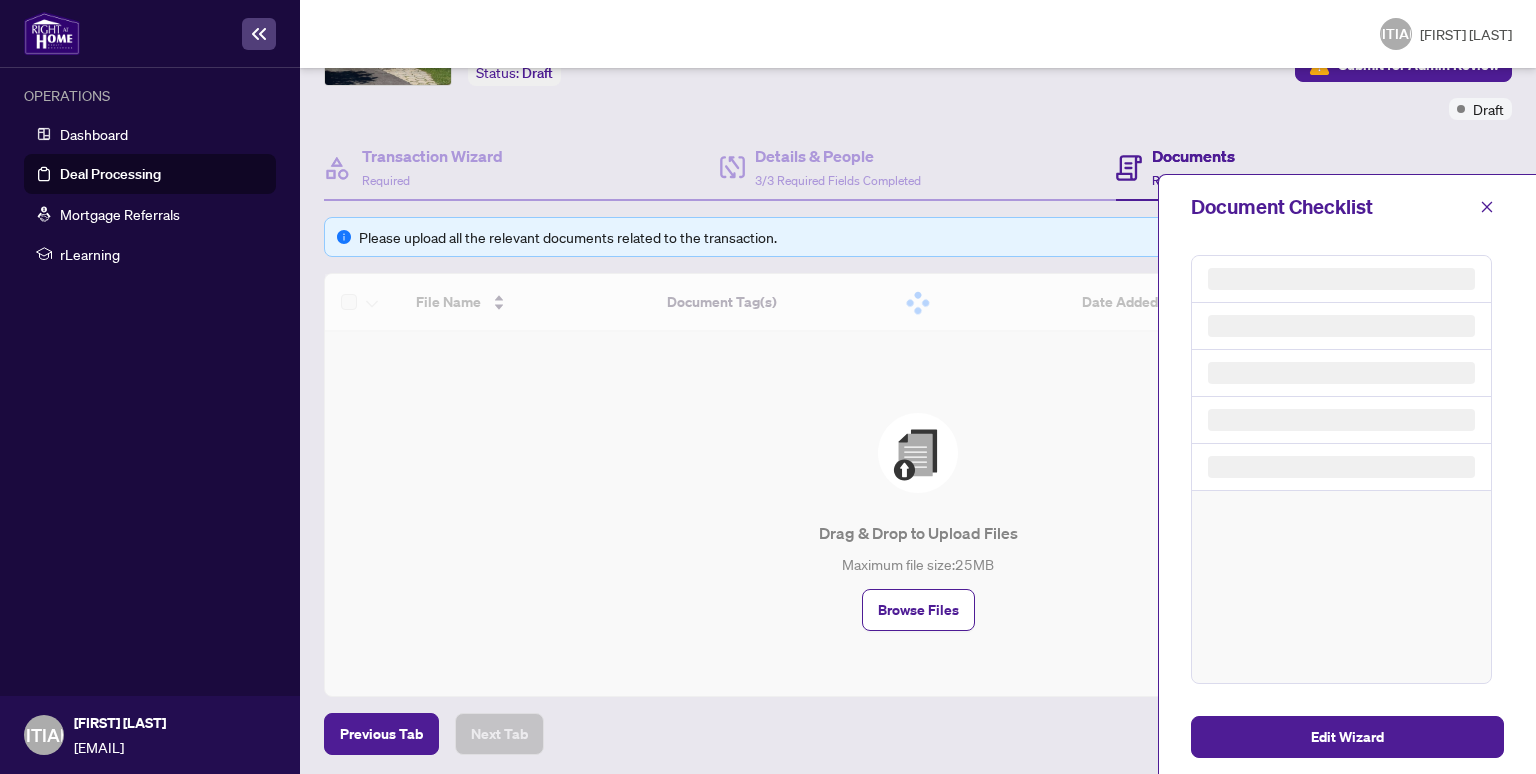 scroll, scrollTop: 68, scrollLeft: 0, axis: vertical 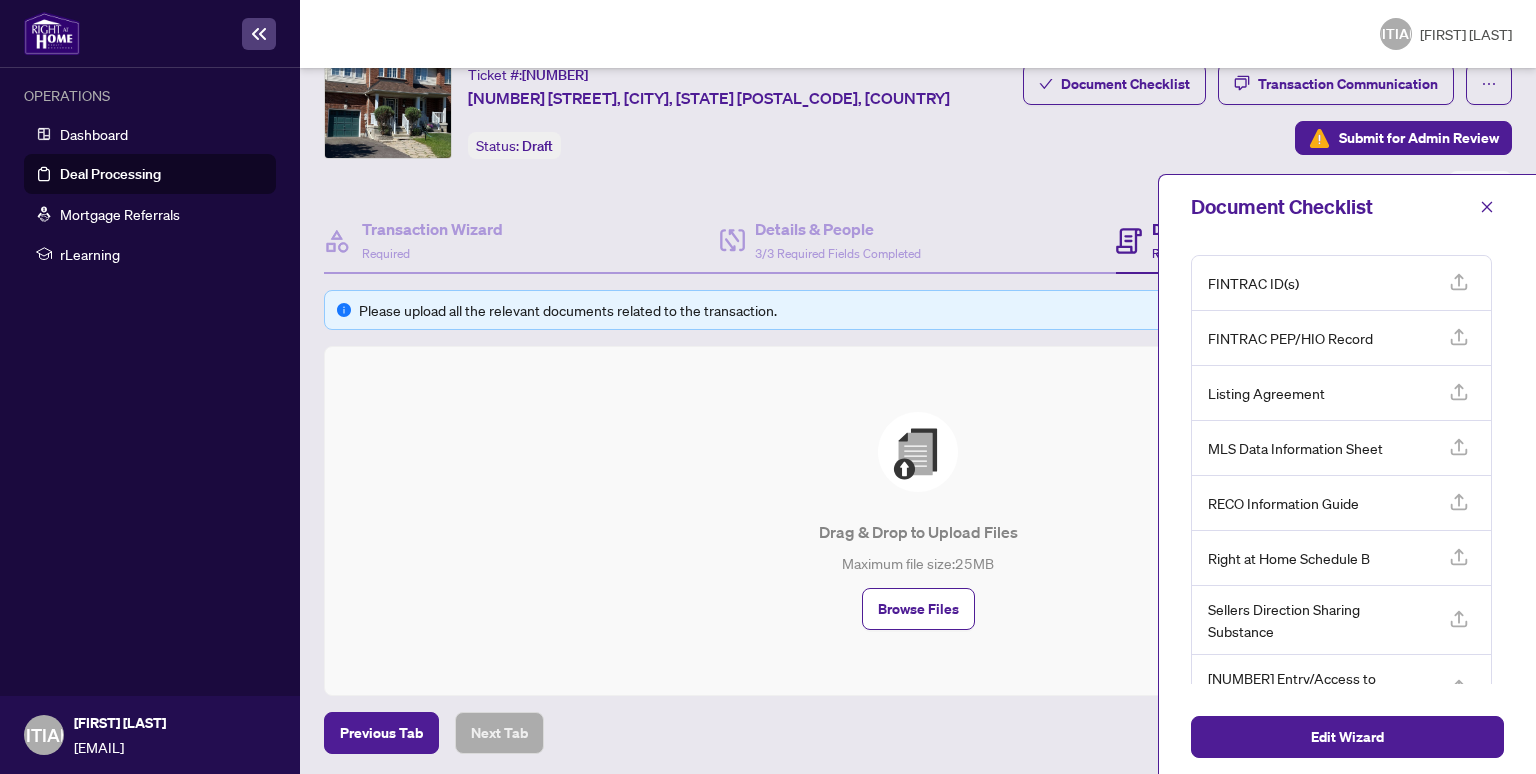 click at bounding box center (1459, 282) 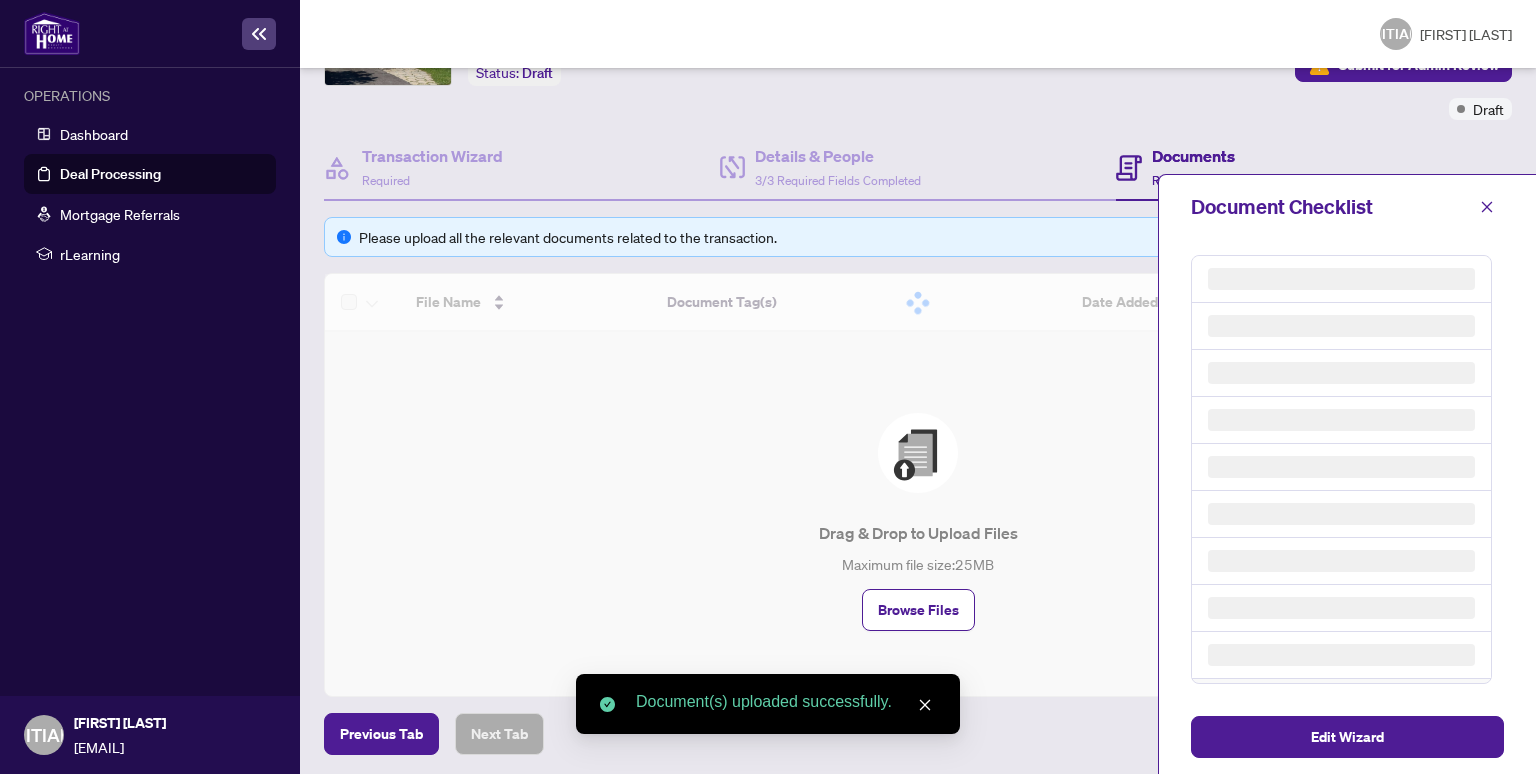 scroll, scrollTop: 190, scrollLeft: 0, axis: vertical 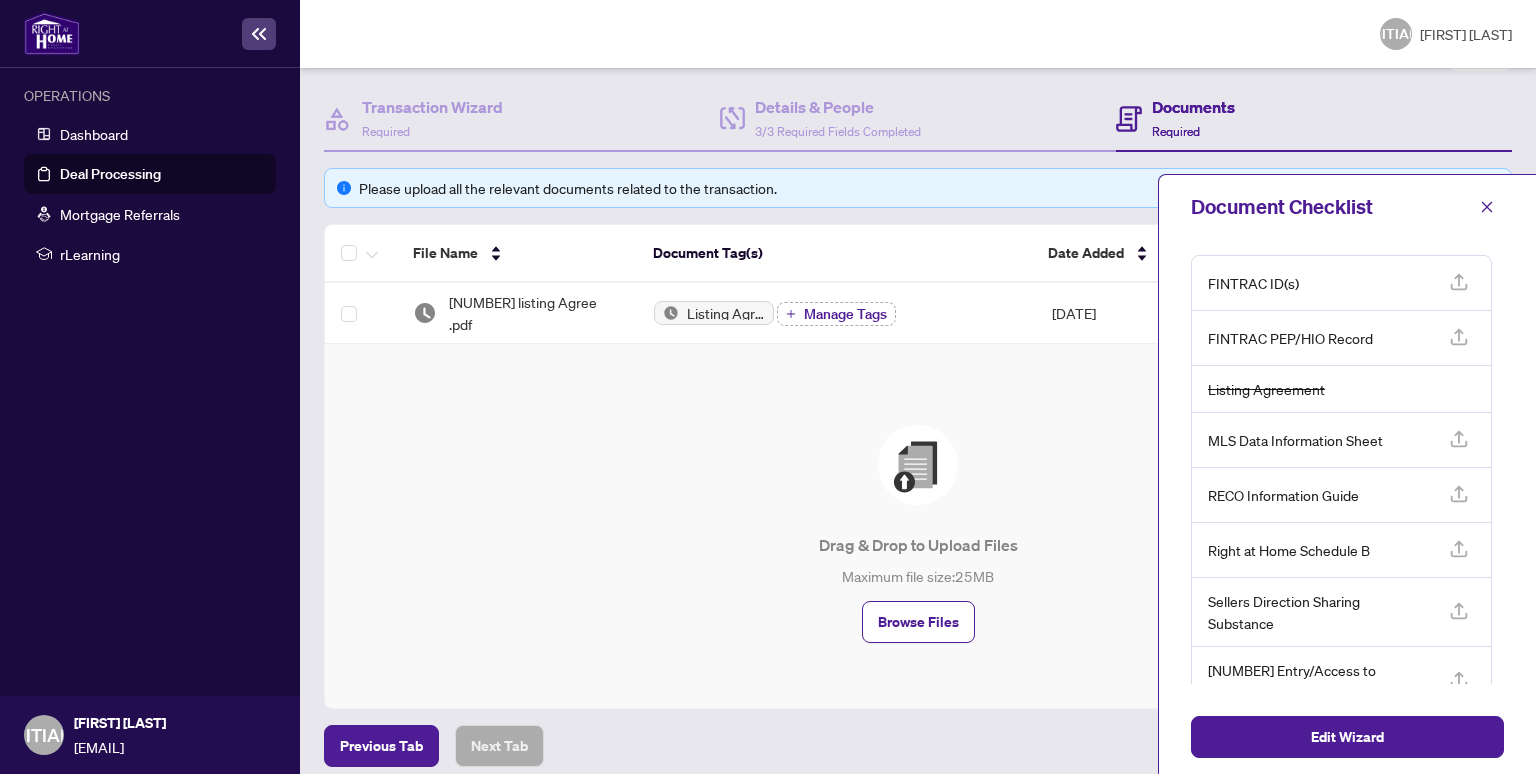 click at bounding box center [1459, 282] 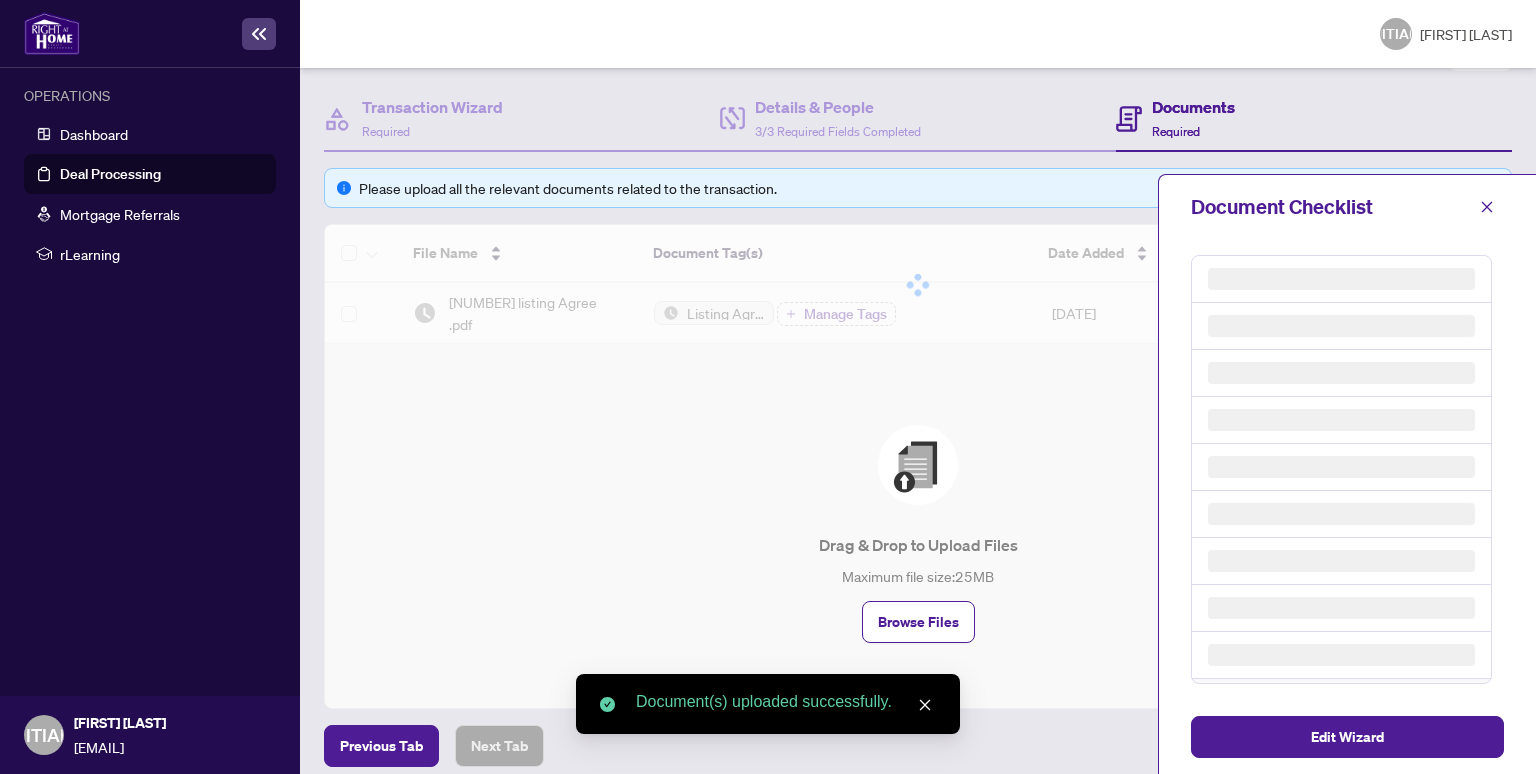scroll, scrollTop: 239, scrollLeft: 0, axis: vertical 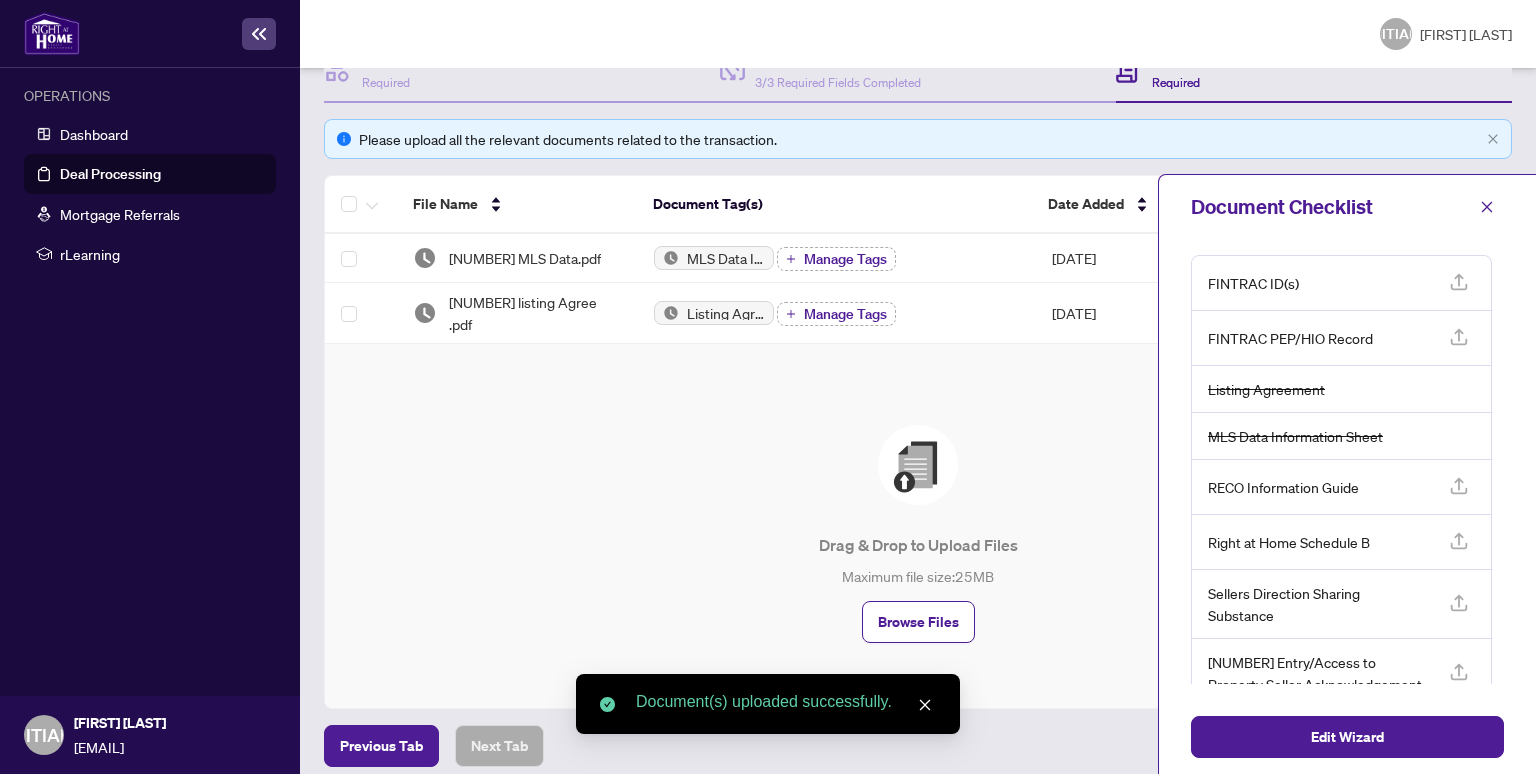 click at bounding box center [1458, 280] 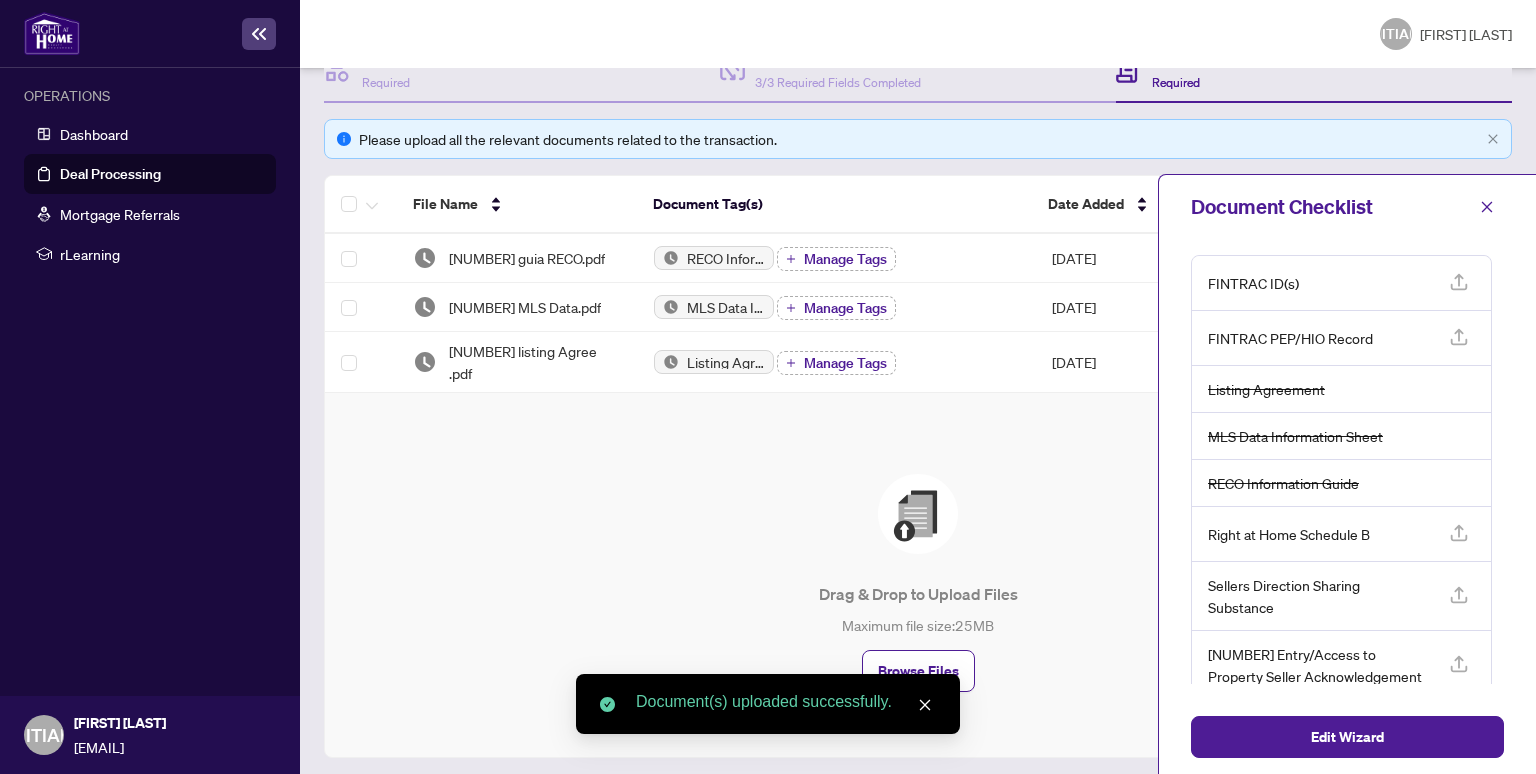 scroll, scrollTop: 288, scrollLeft: 0, axis: vertical 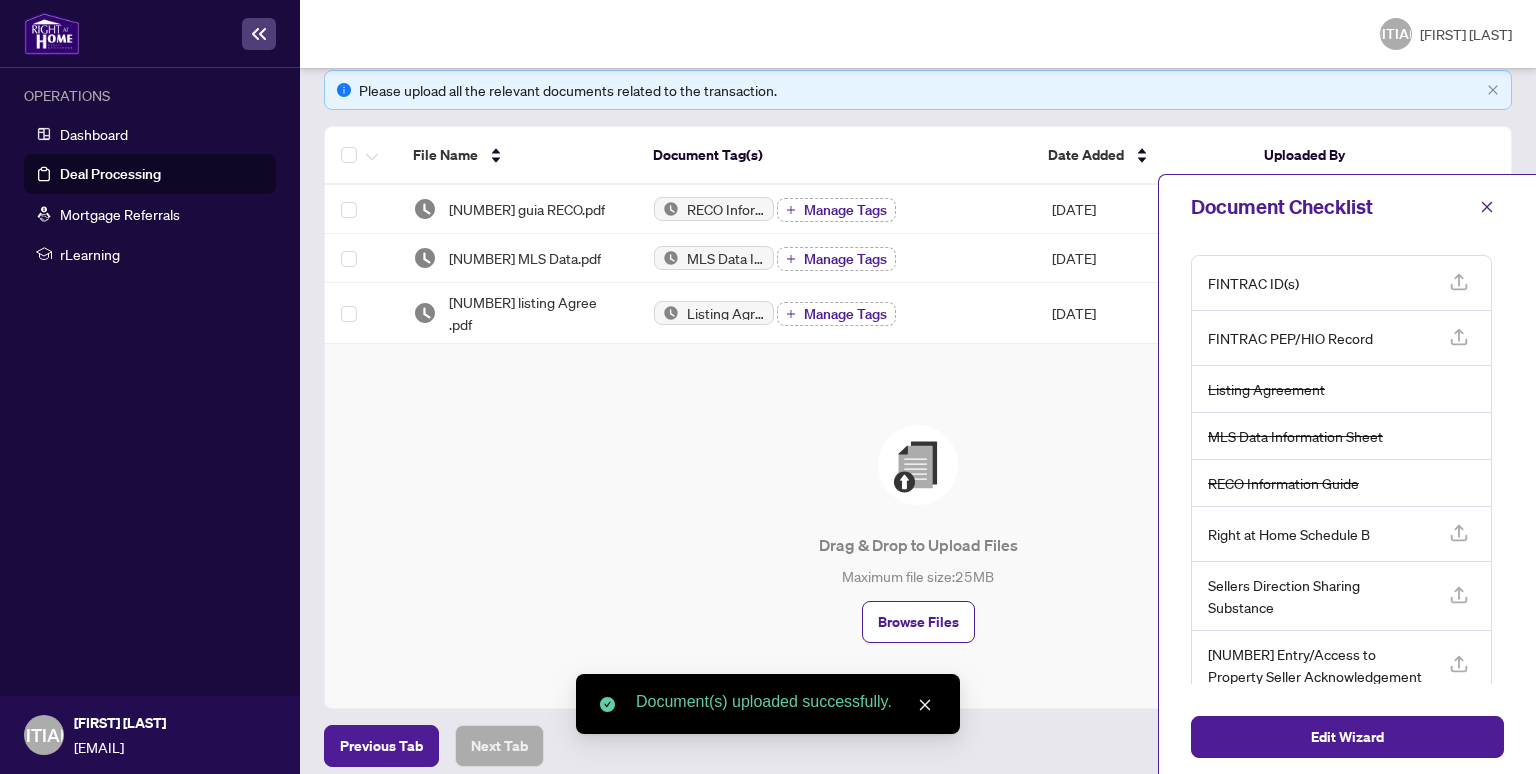 click at bounding box center [1459, 282] 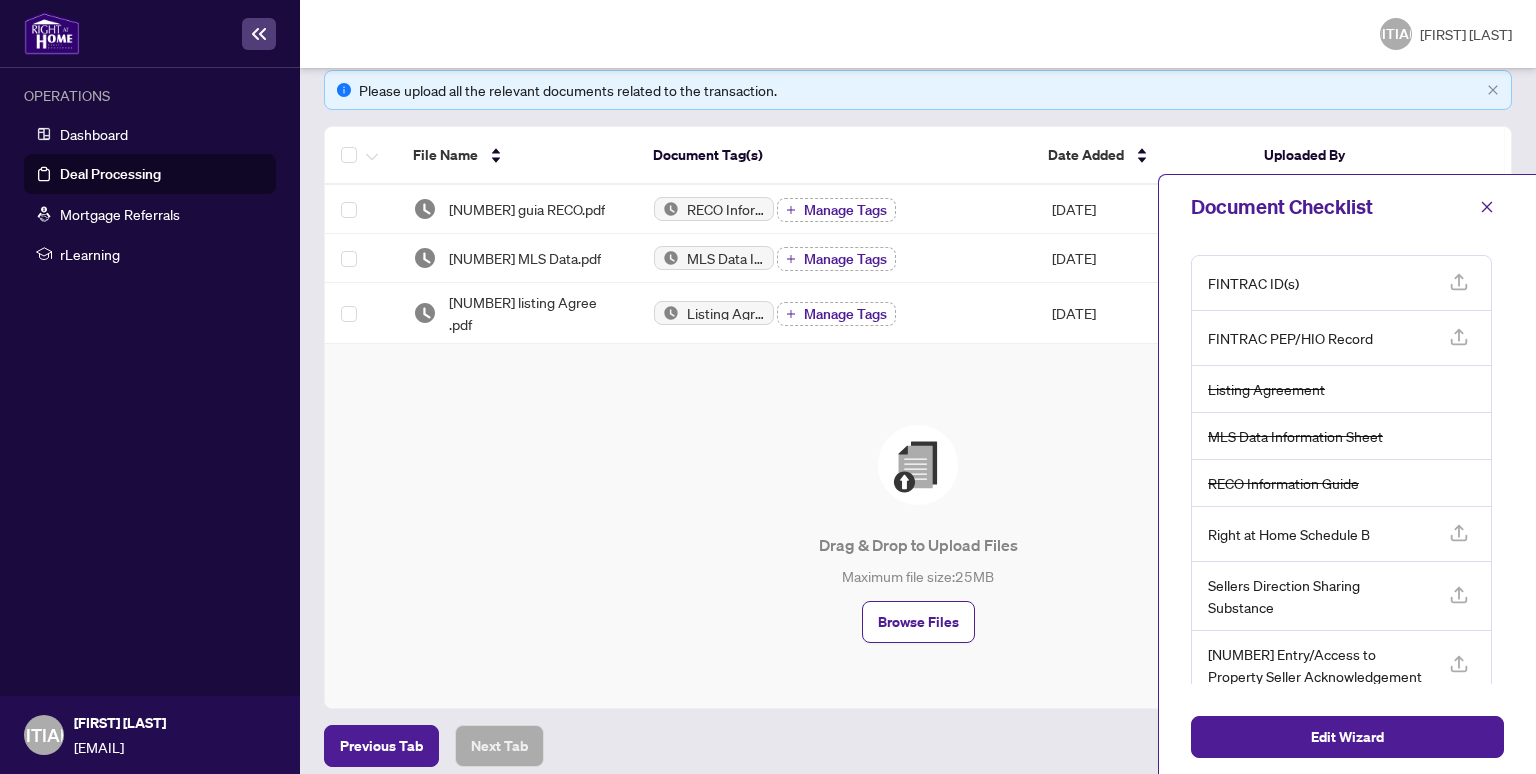 click on "Right at Home Schedule B" at bounding box center [1253, 283] 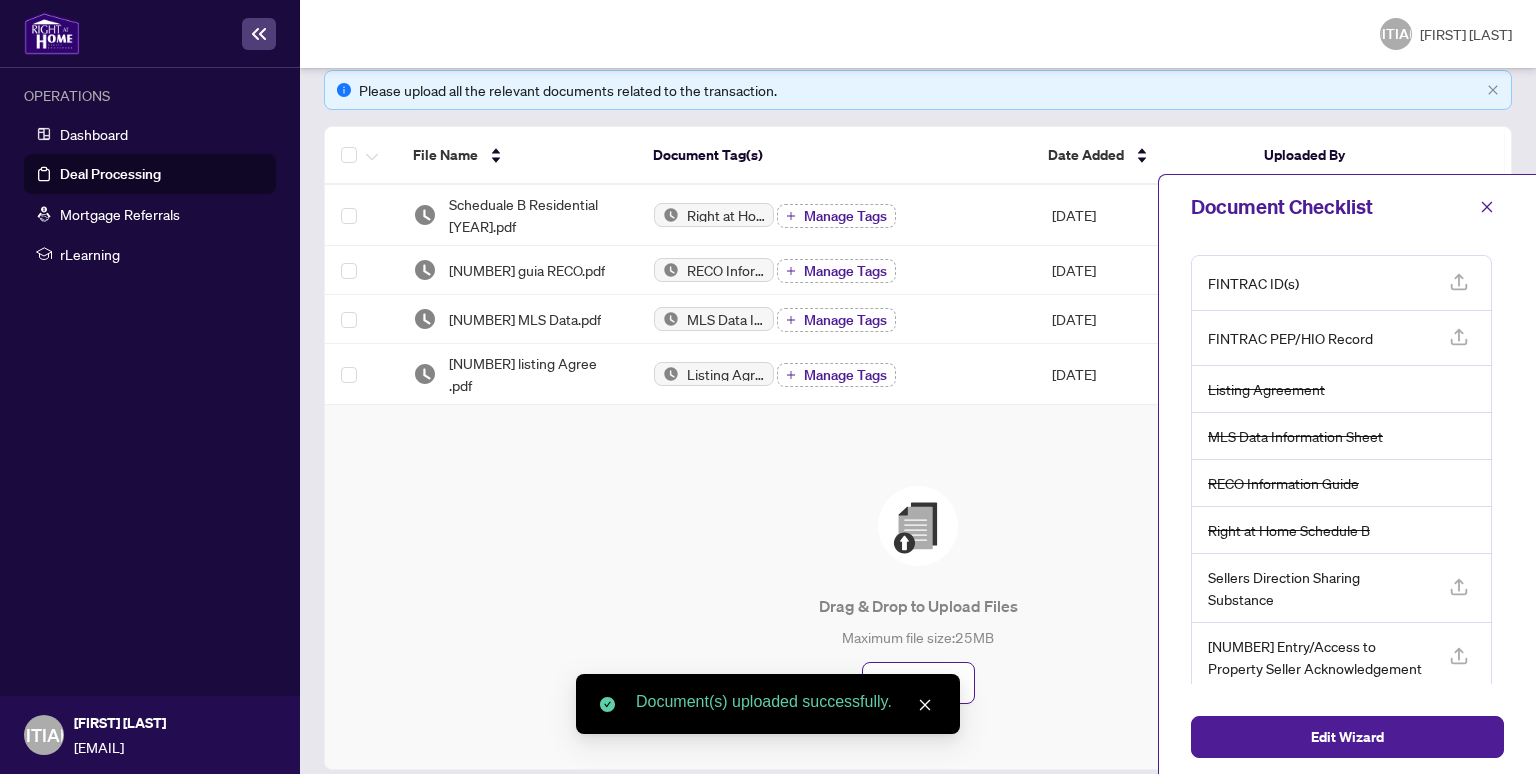 scroll, scrollTop: 348, scrollLeft: 0, axis: vertical 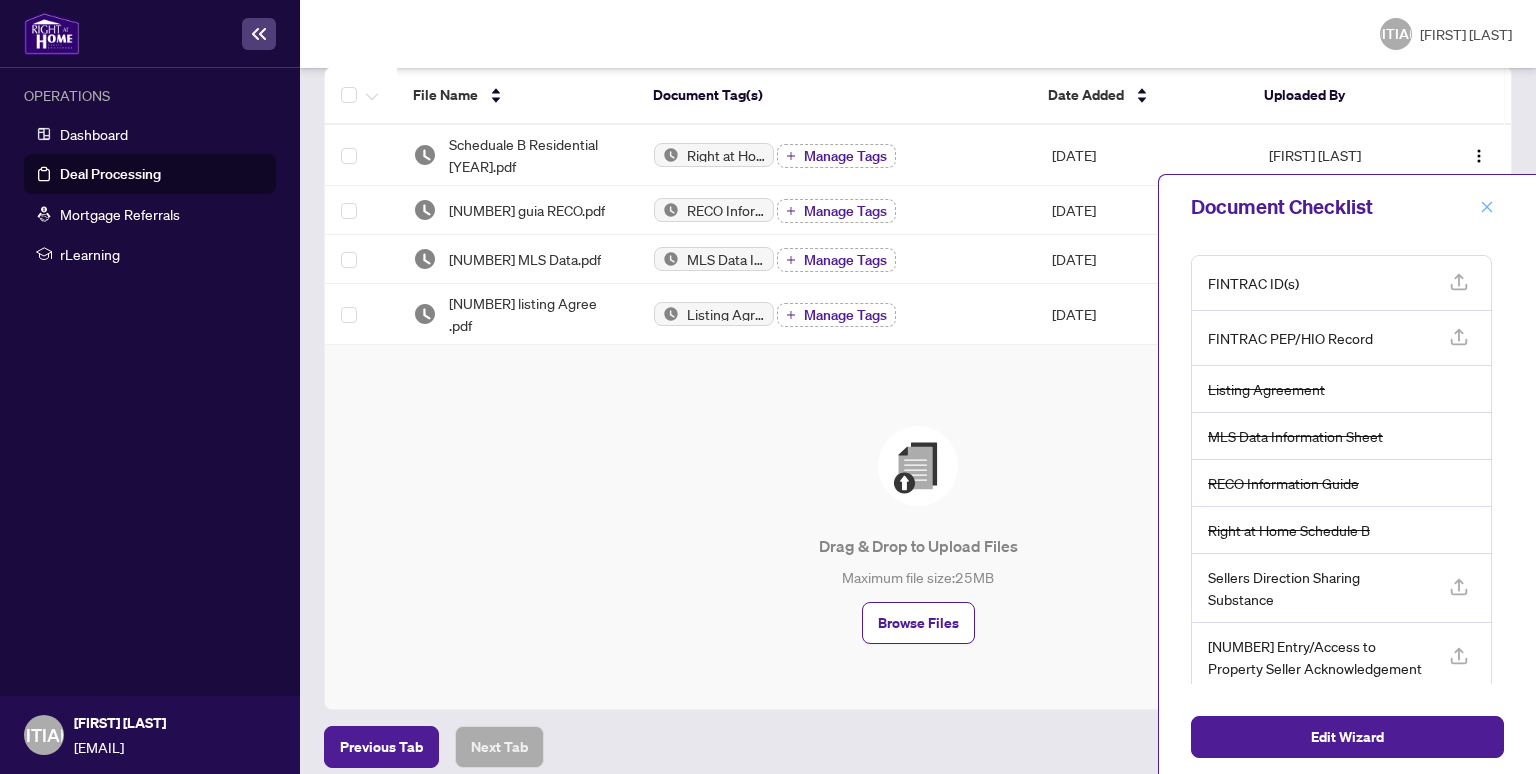 click at bounding box center (1487, 207) 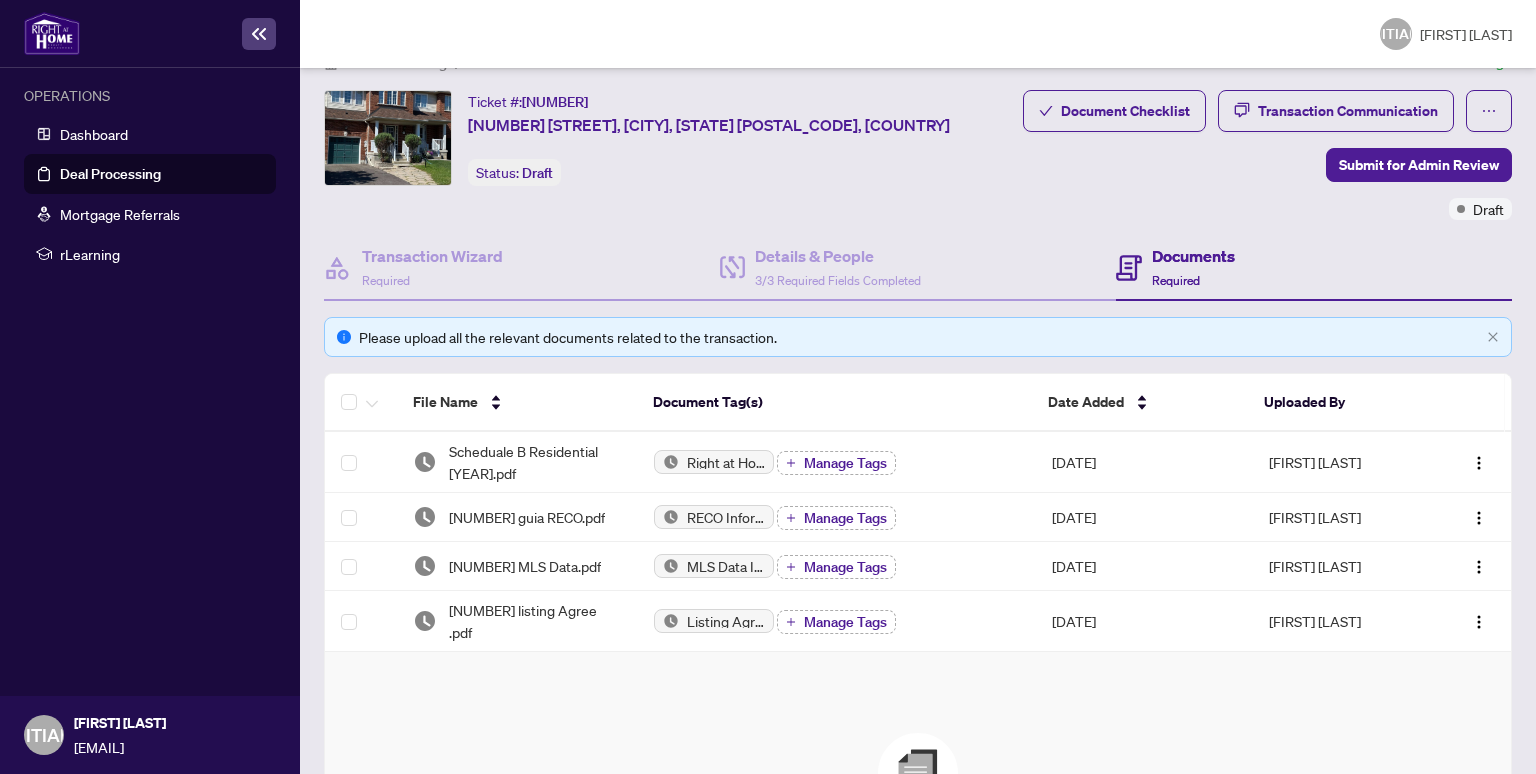 scroll, scrollTop: 0, scrollLeft: 0, axis: both 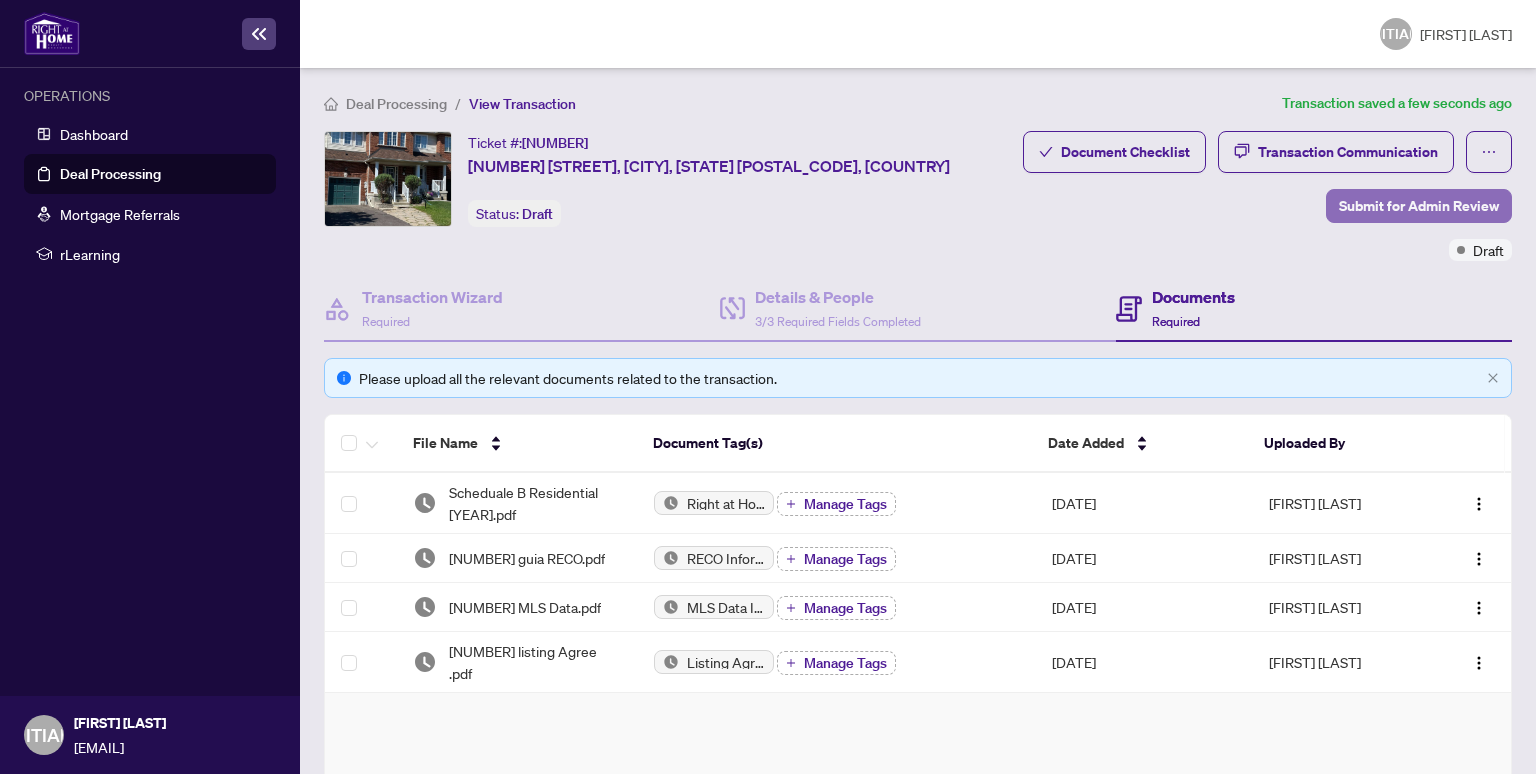 click on "Submit for Admin Review" at bounding box center [1419, 206] 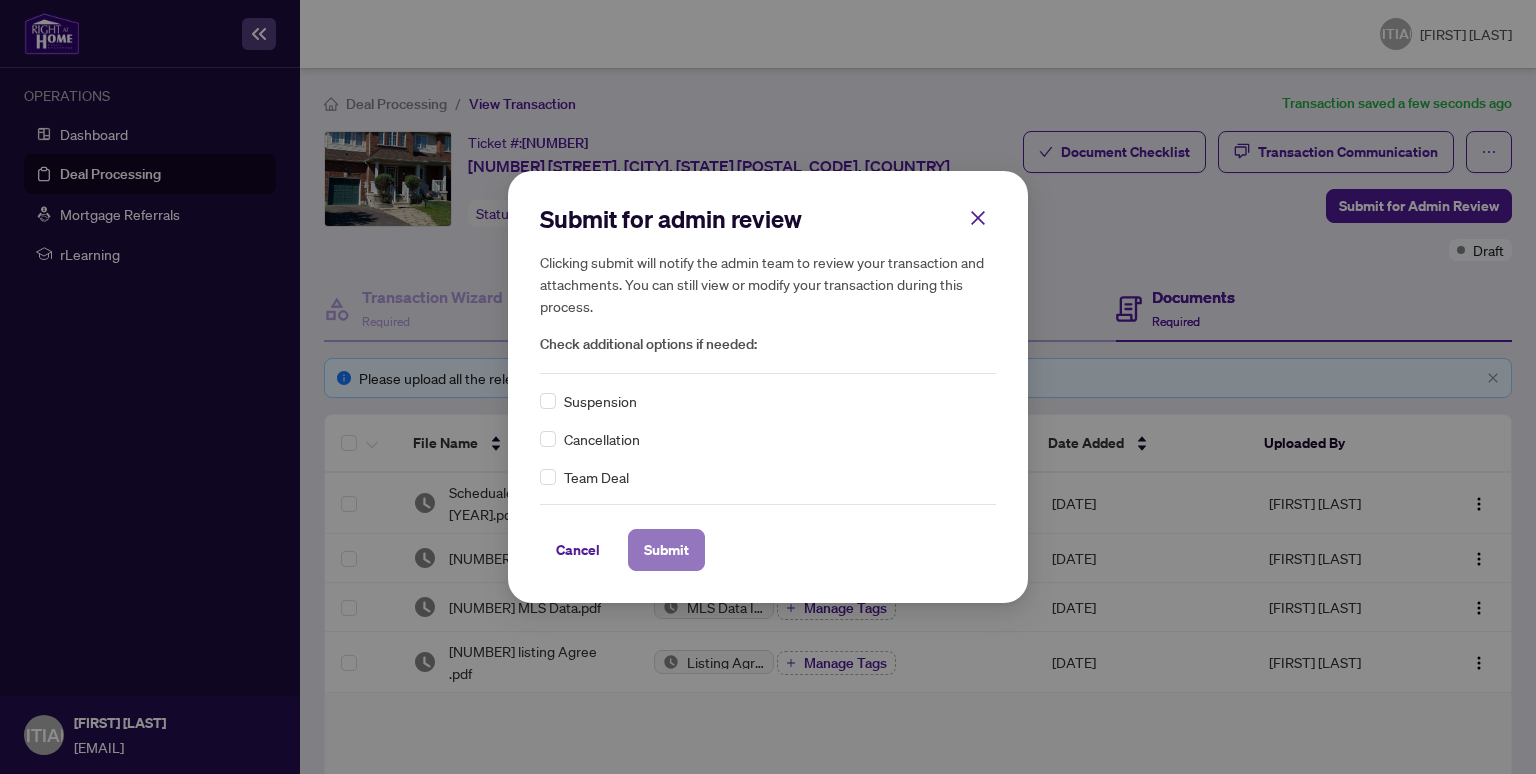 click on "Submit" at bounding box center [666, 550] 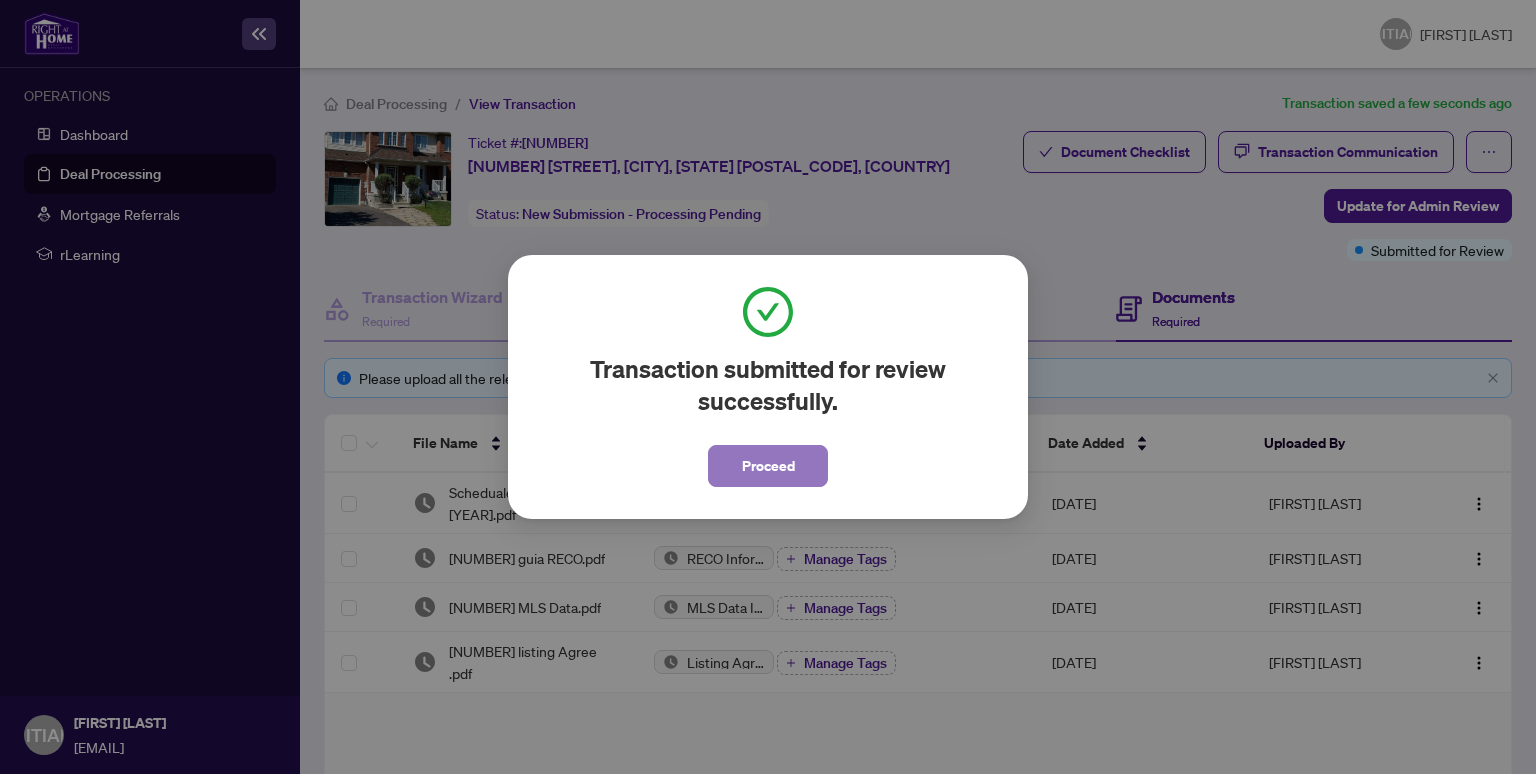 click on "Proceed" at bounding box center [768, 466] 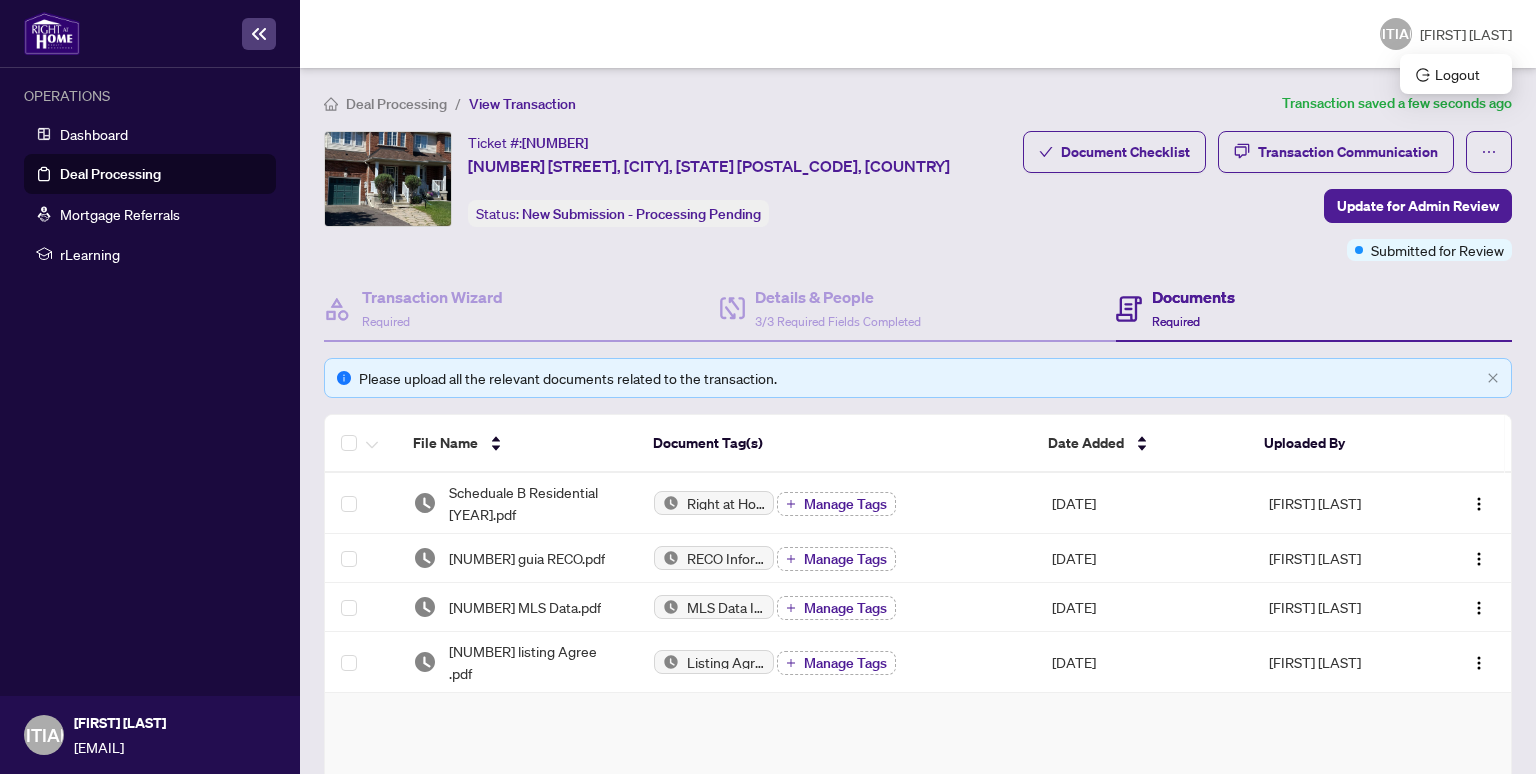 click on "[FIRST] [LAST]" at bounding box center (1466, 34) 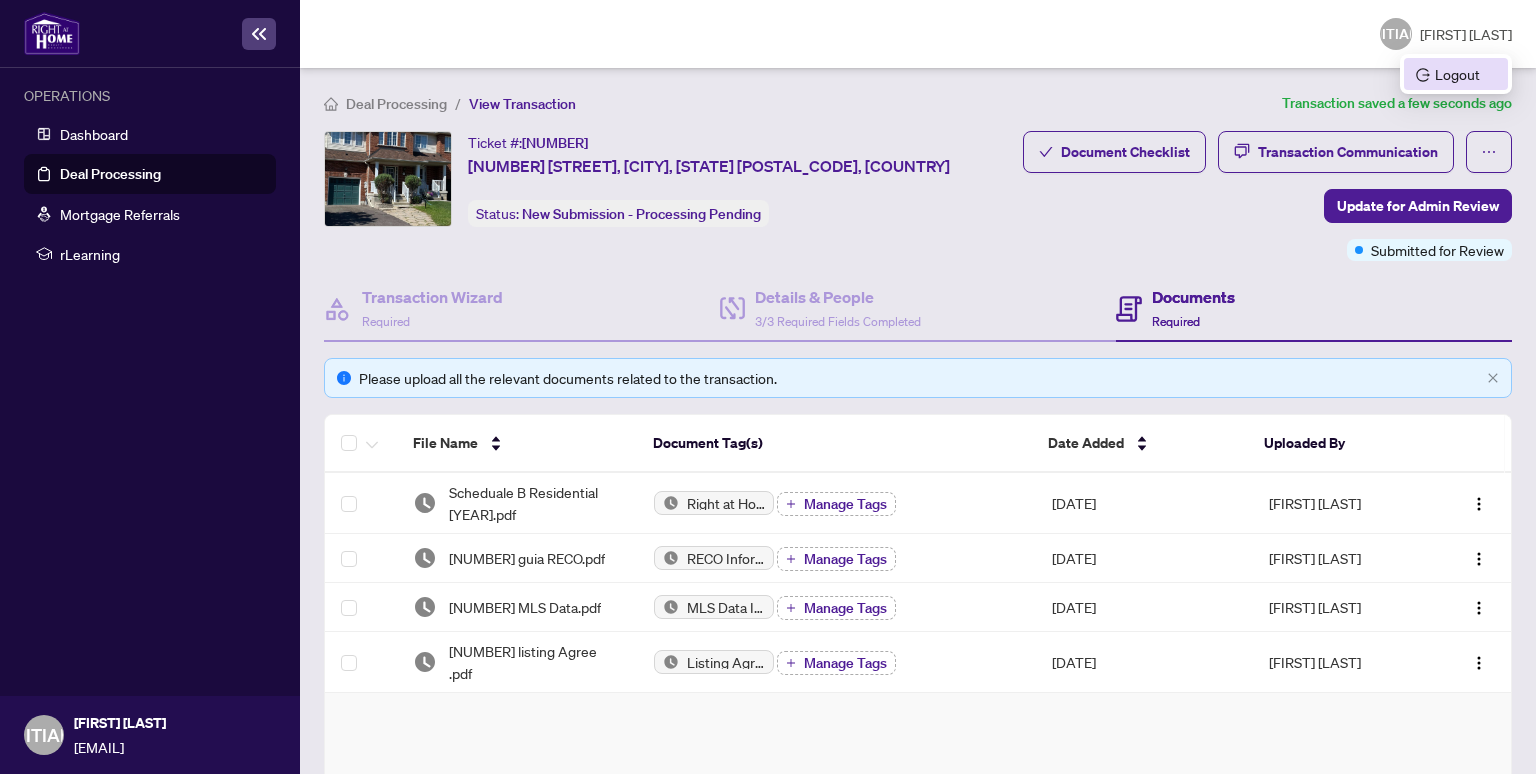 click on "Logout" at bounding box center (1456, 74) 